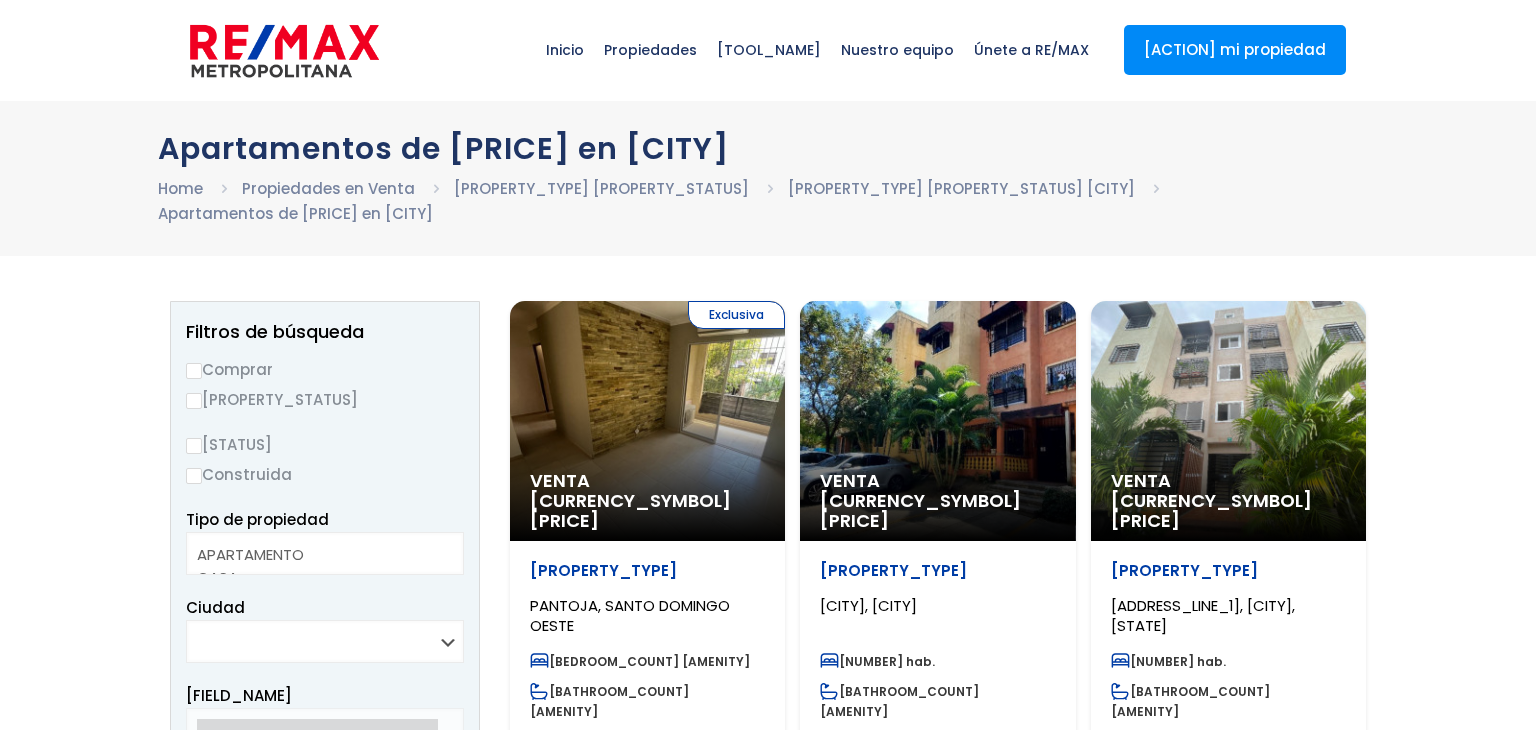 scroll, scrollTop: 0, scrollLeft: 0, axis: both 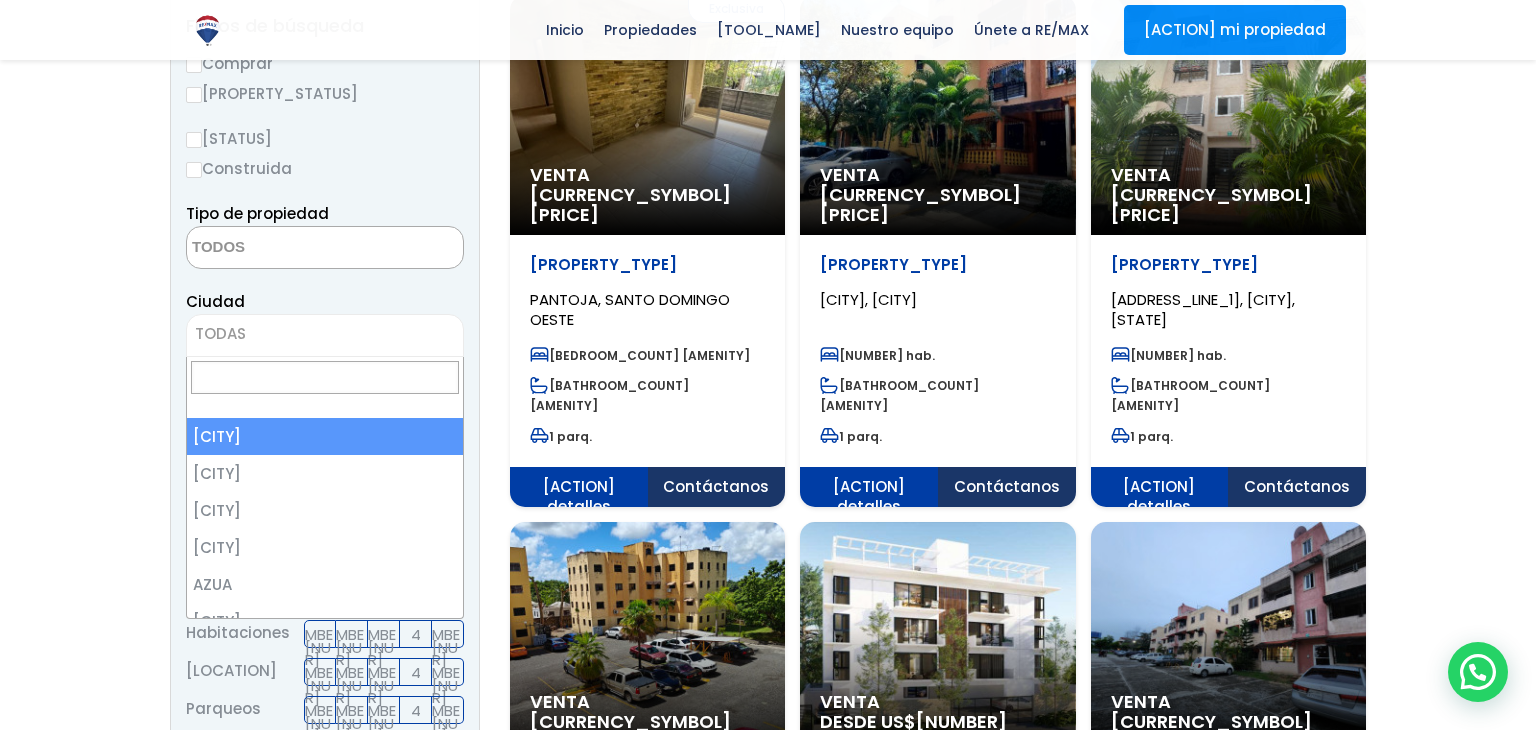 click on "TODAS" at bounding box center [325, 334] 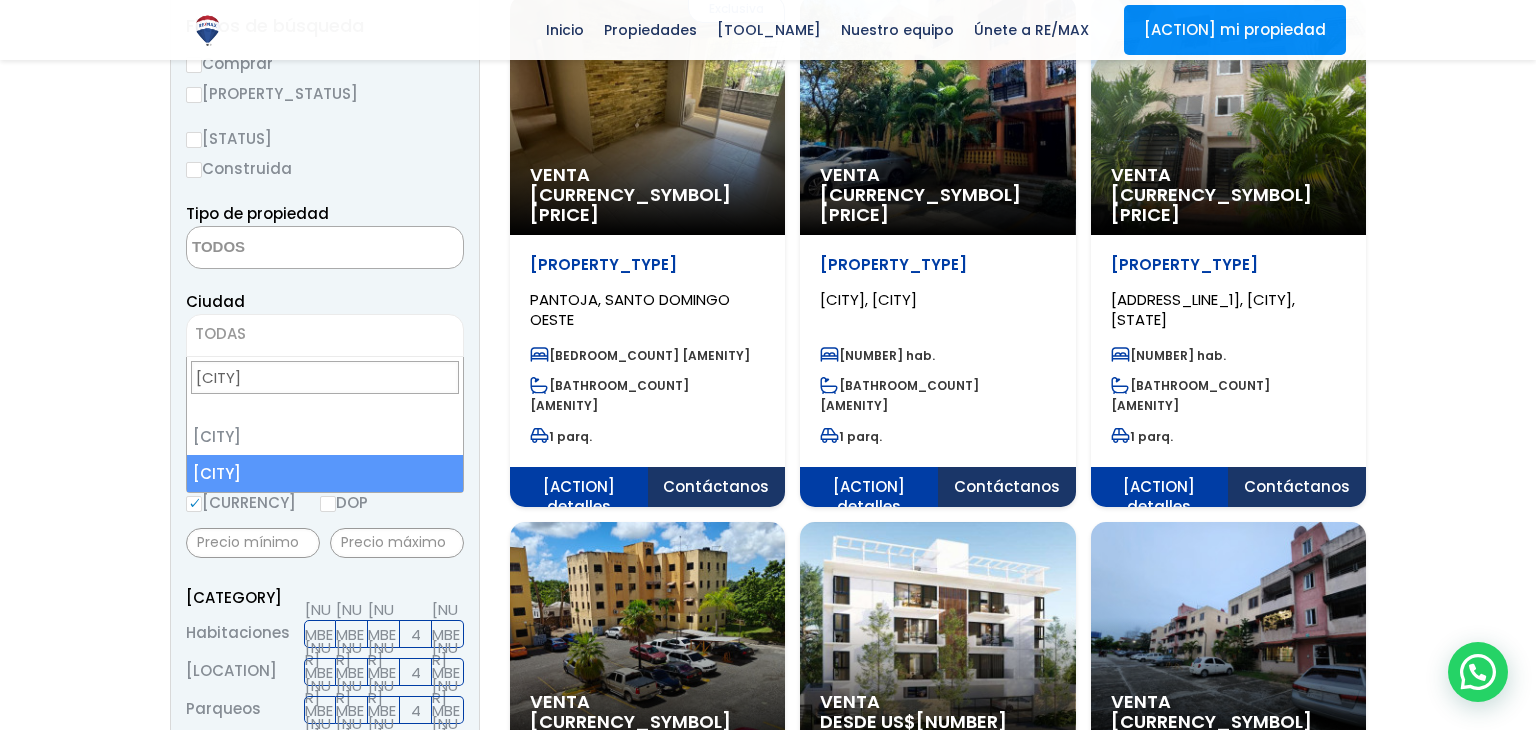 type on "[CITY]" 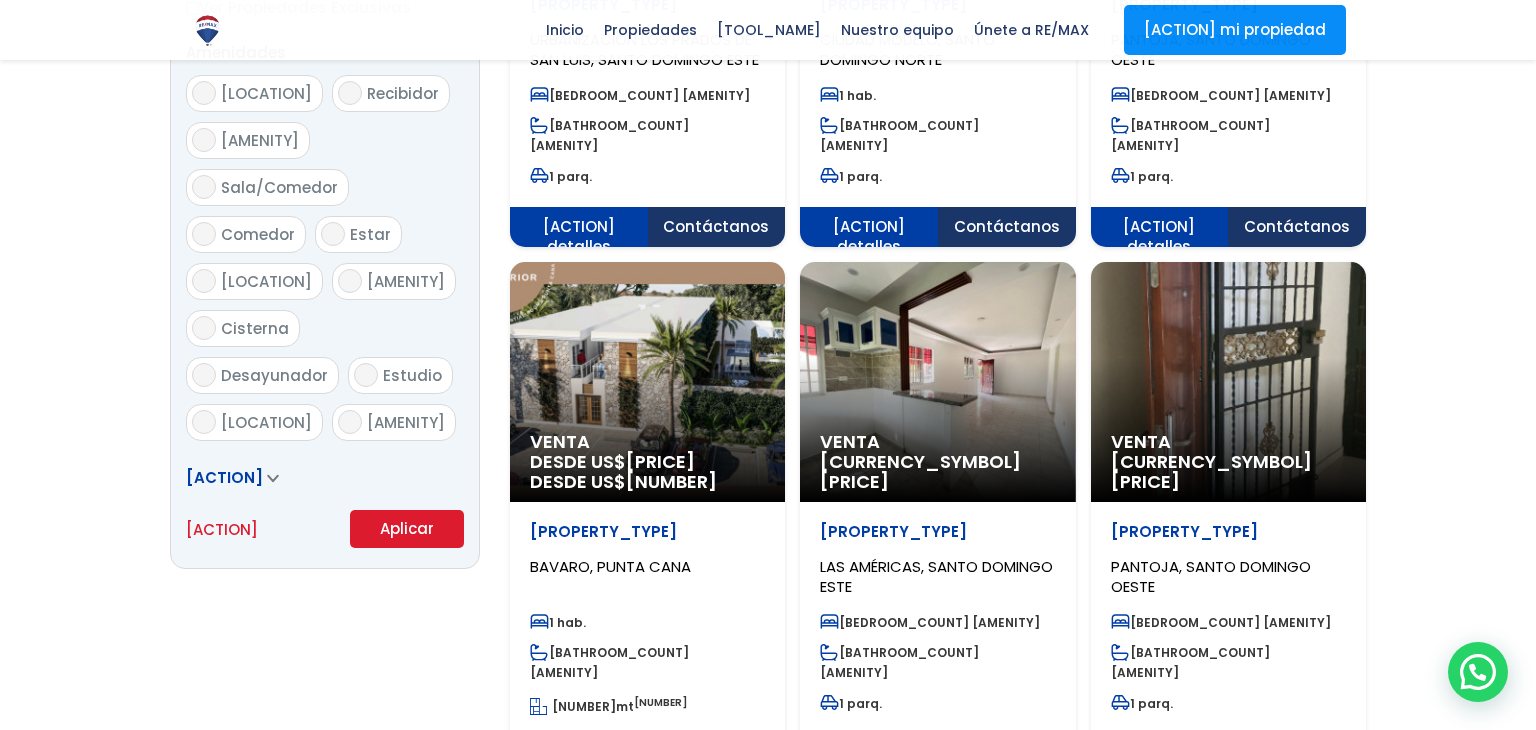 scroll, scrollTop: 1101, scrollLeft: 0, axis: vertical 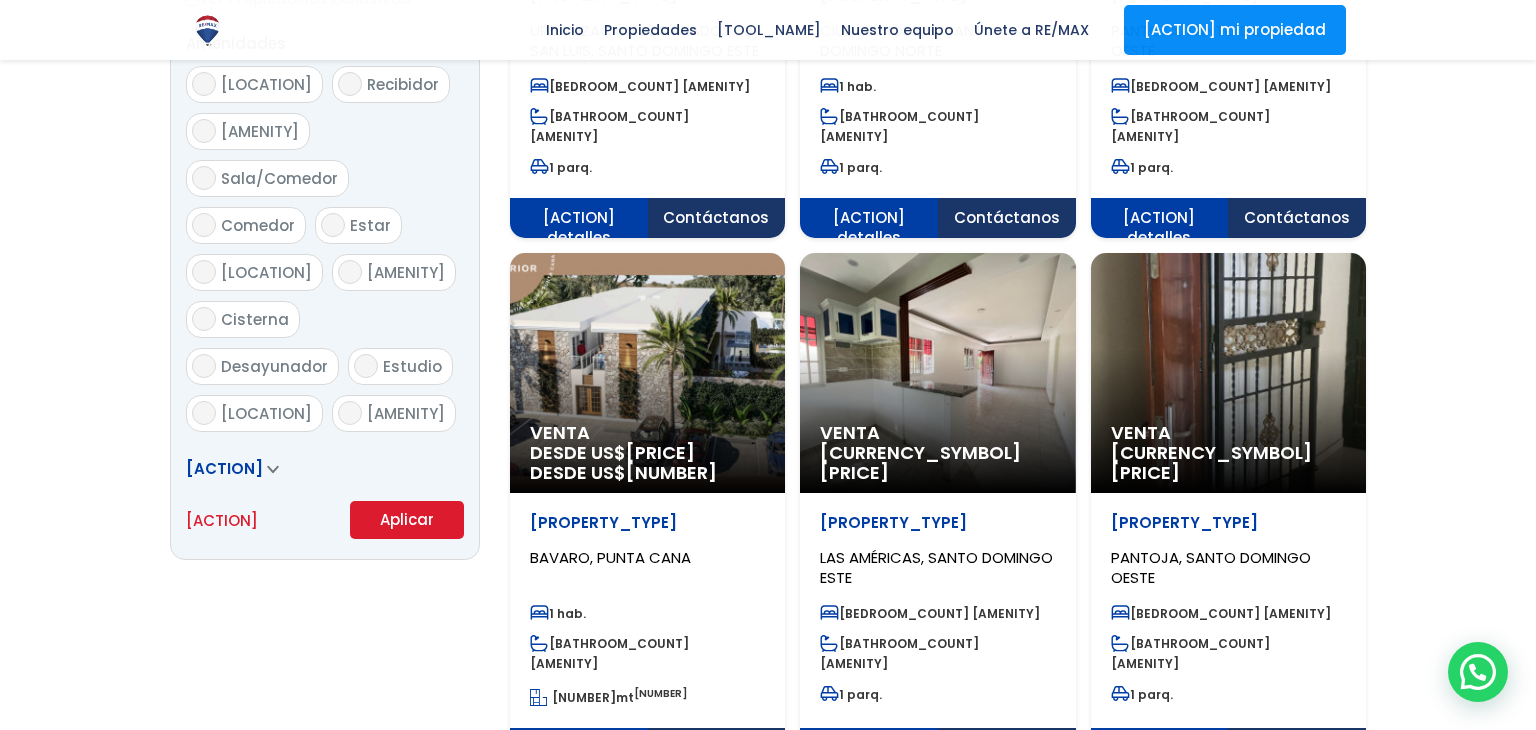 click on "Aplicar" at bounding box center [407, 520] 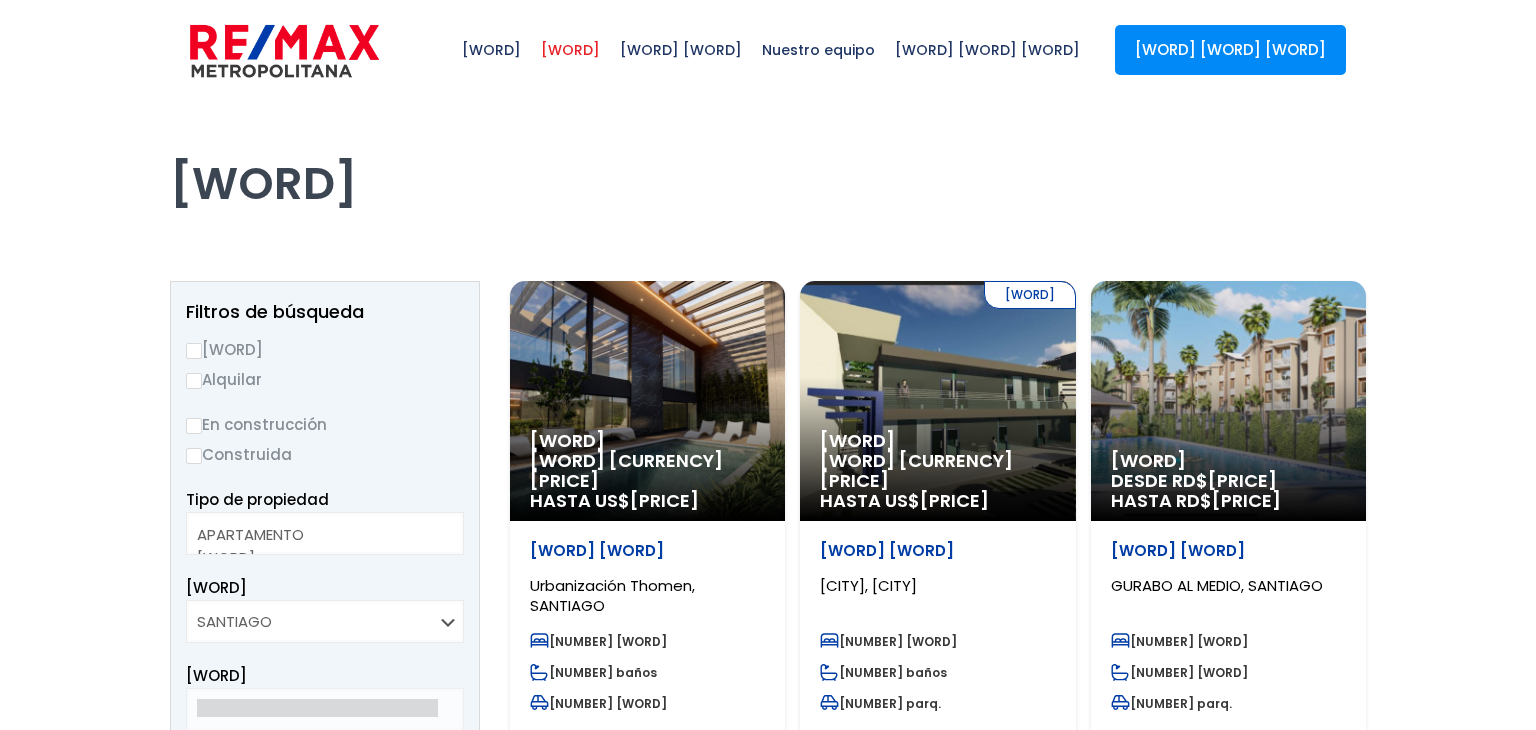 scroll, scrollTop: 0, scrollLeft: 0, axis: both 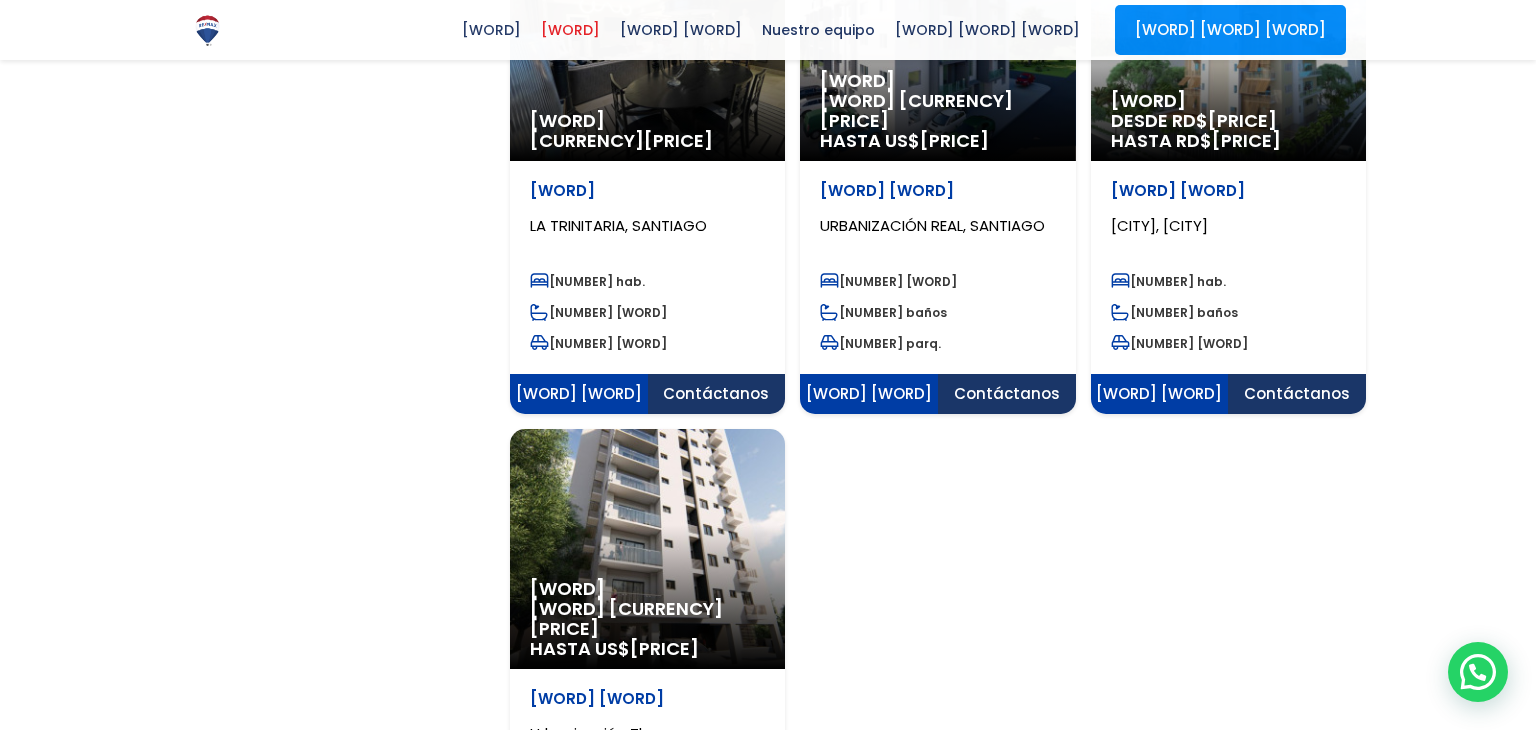 click on "[NUMBER]" at bounding box center [901, 1009] 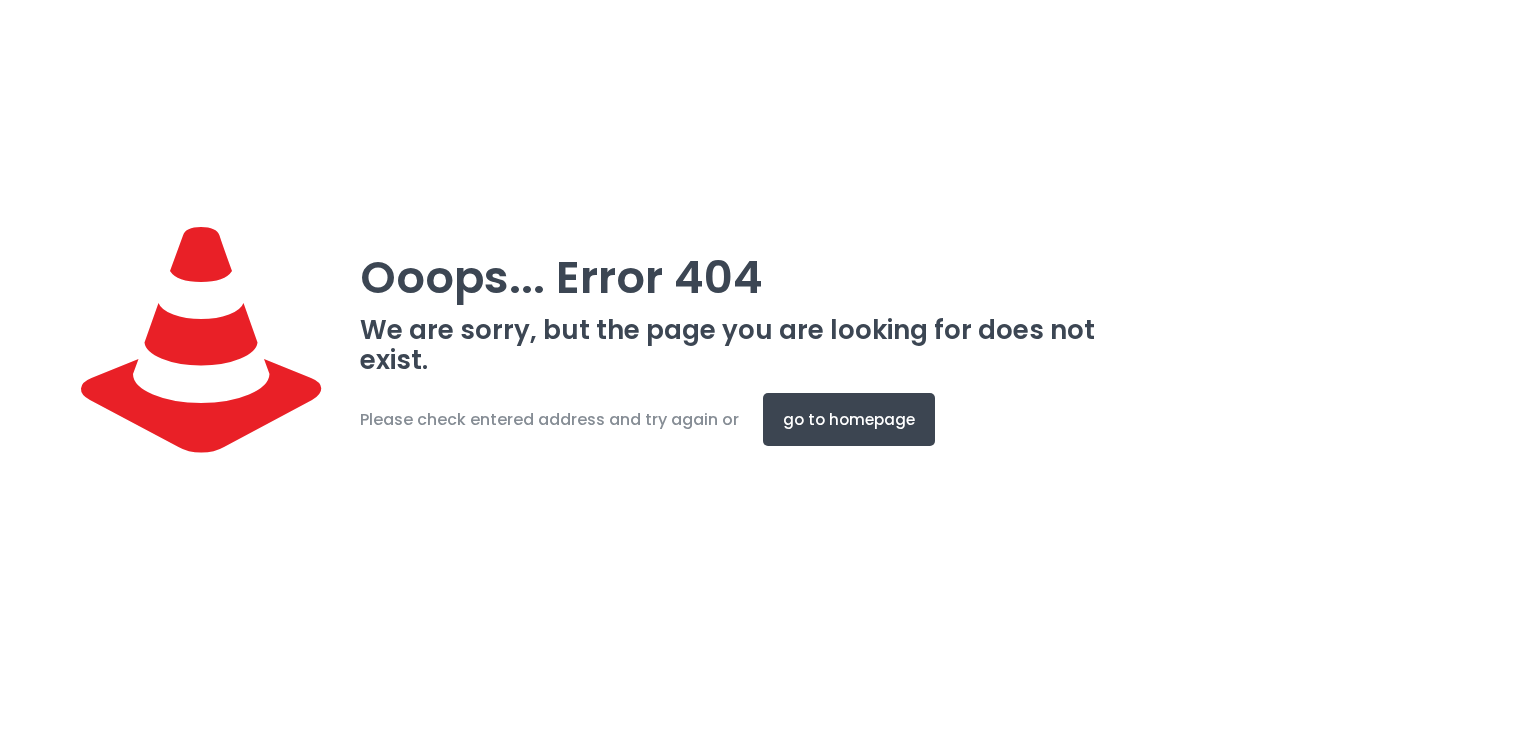 scroll, scrollTop: 0, scrollLeft: 0, axis: both 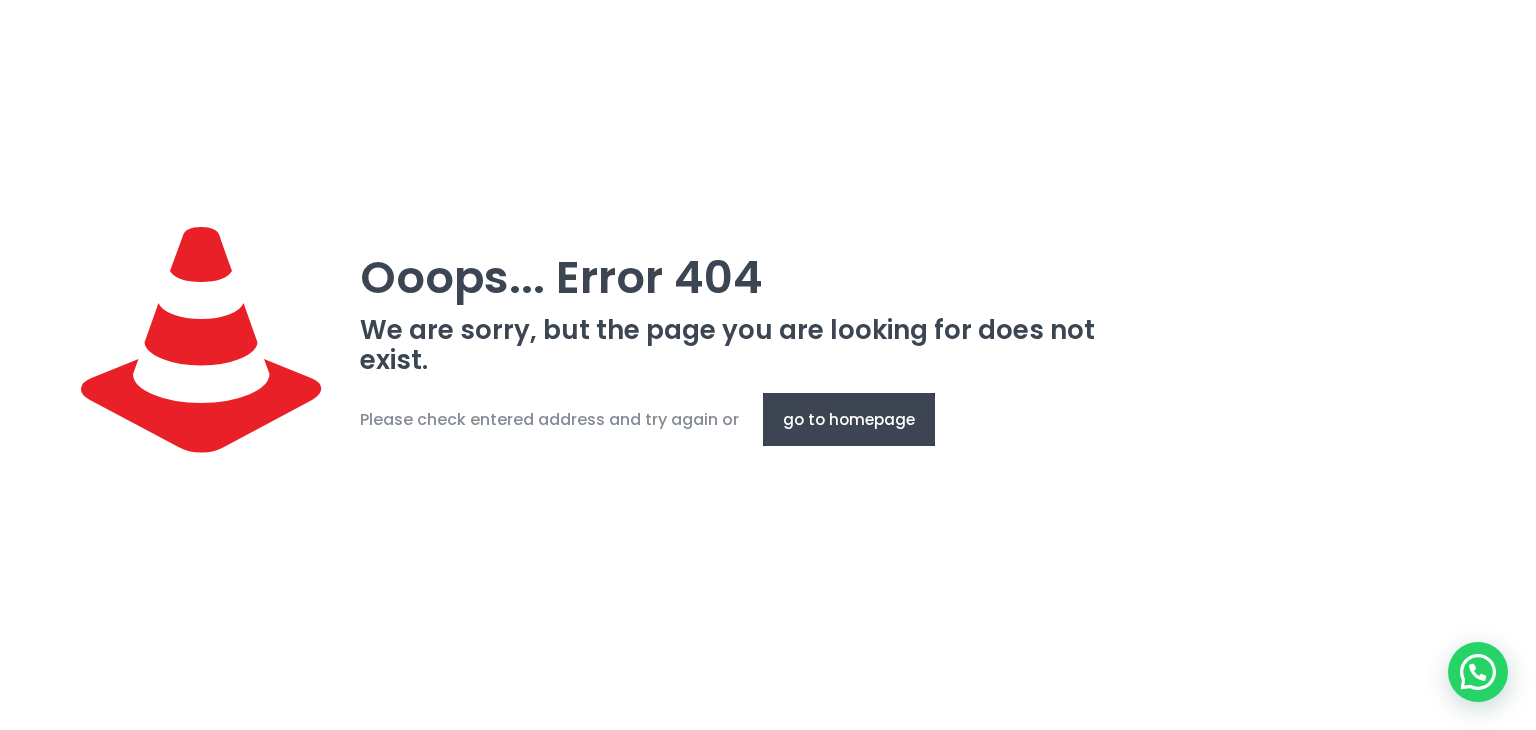 click on "go to homepage" at bounding box center (849, 419) 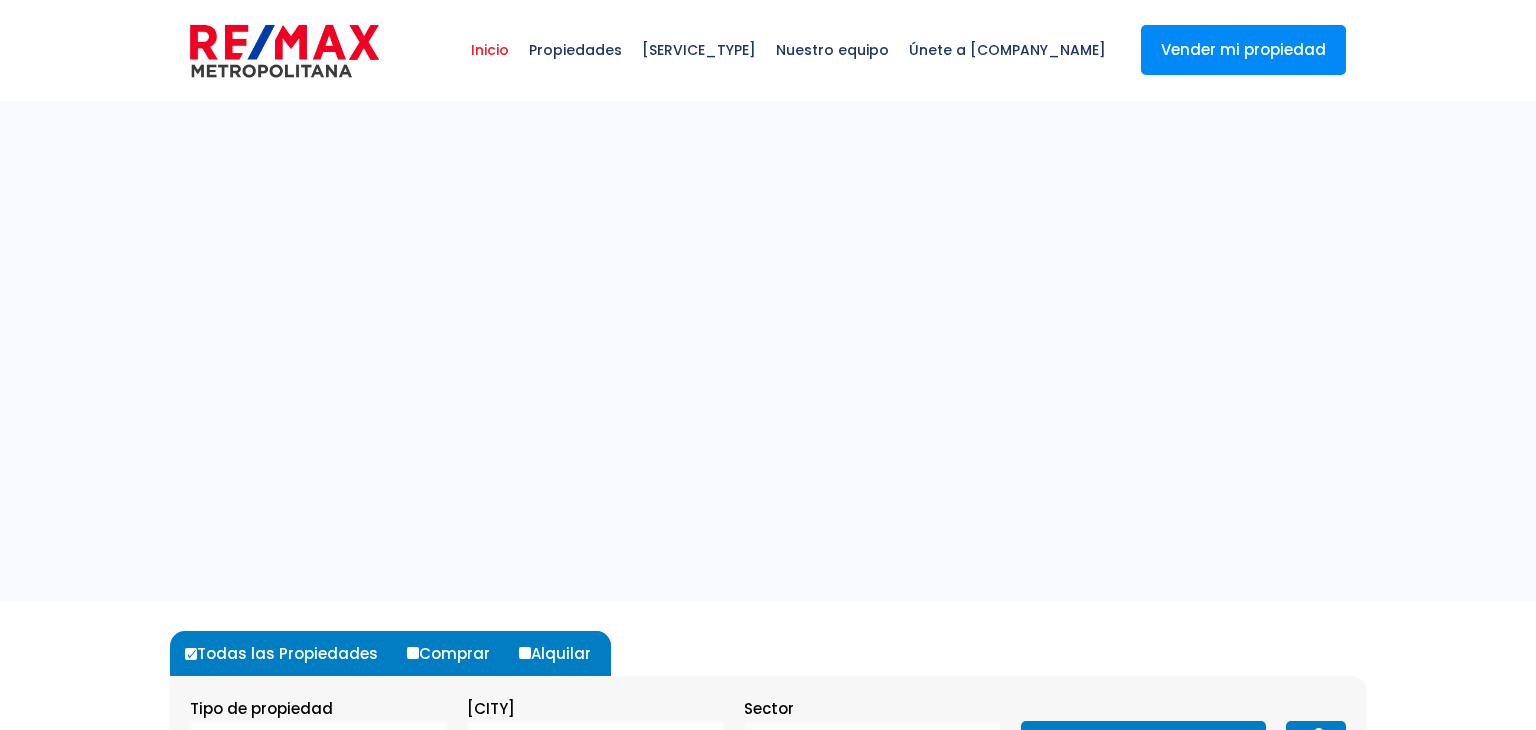 scroll, scrollTop: 0, scrollLeft: 0, axis: both 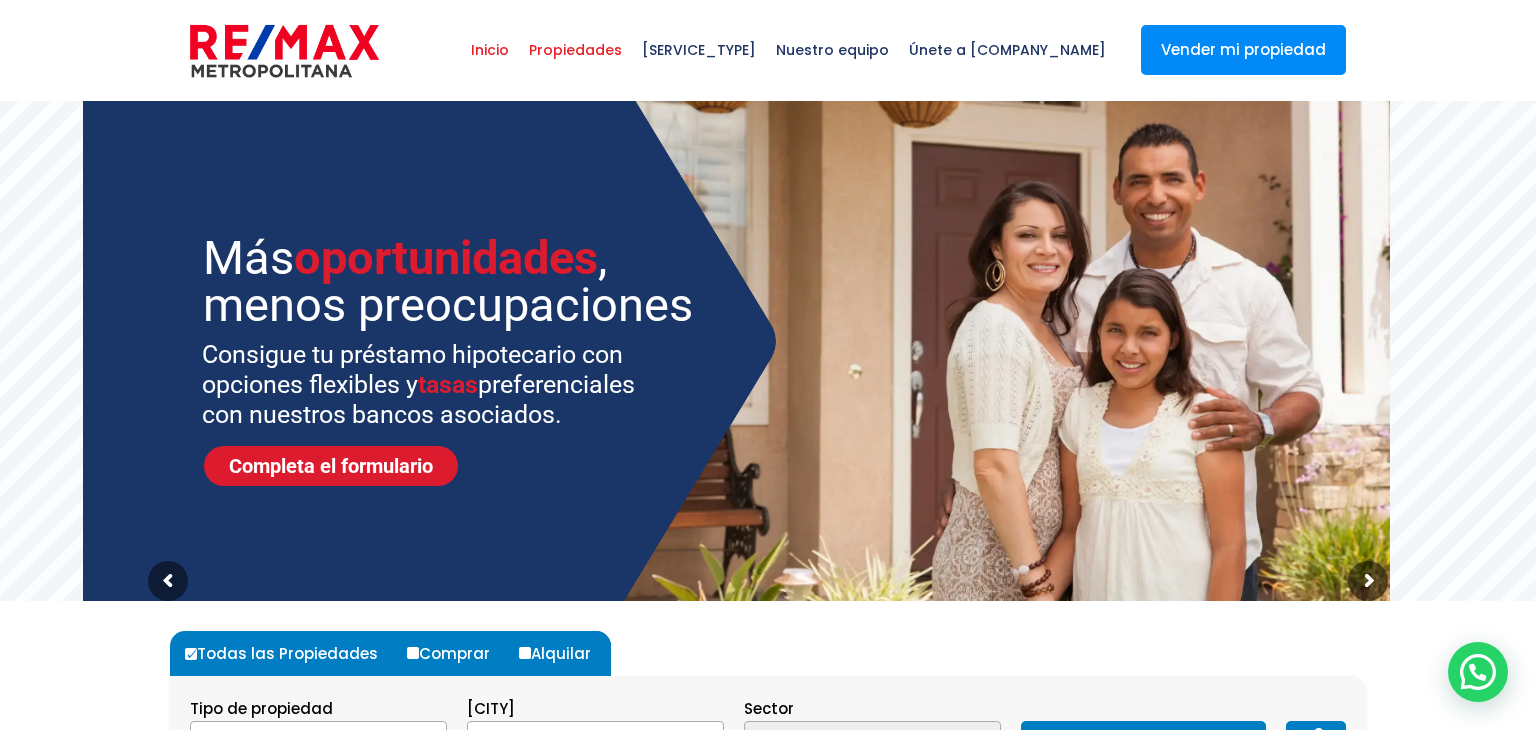 click on "Propiedades" at bounding box center (575, 50) 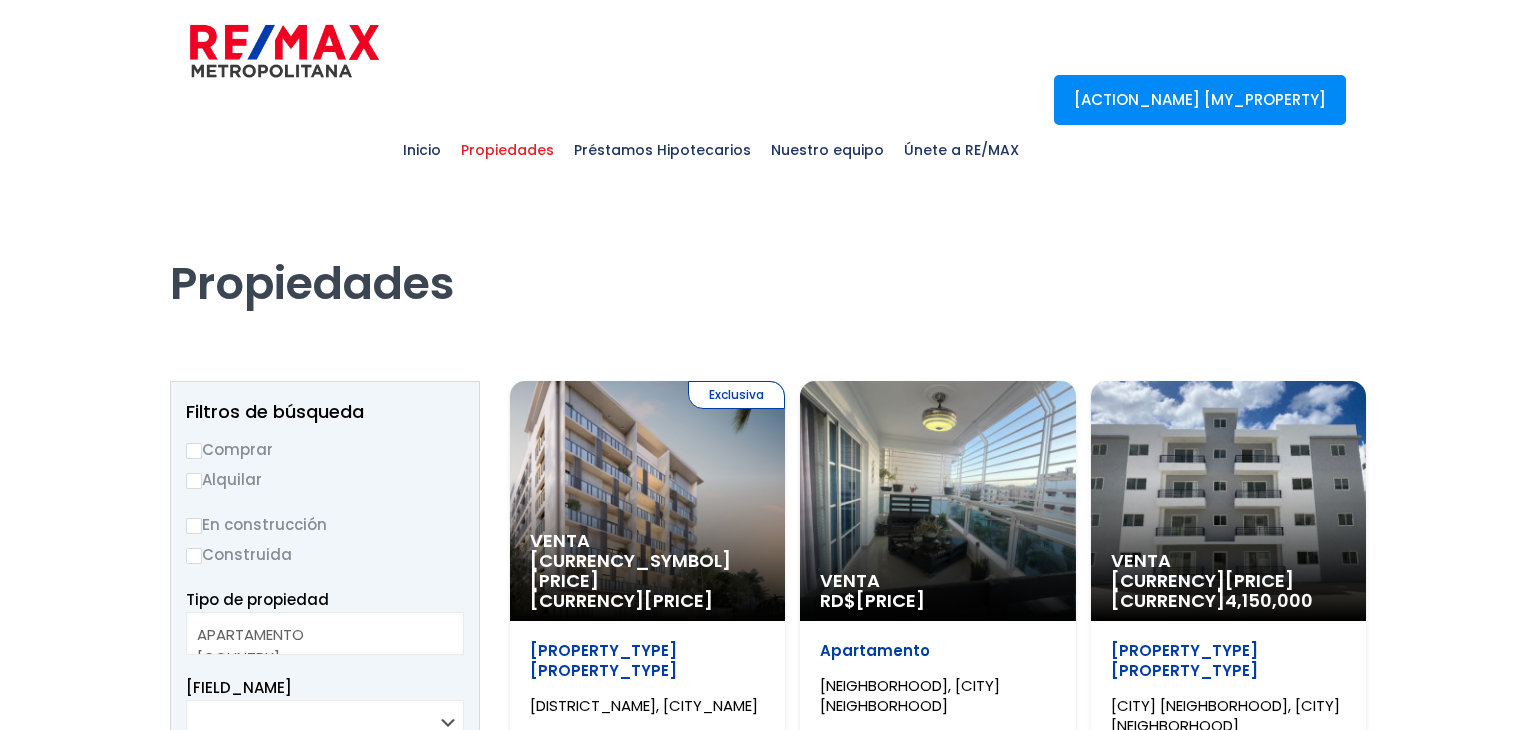 scroll, scrollTop: 0, scrollLeft: 0, axis: both 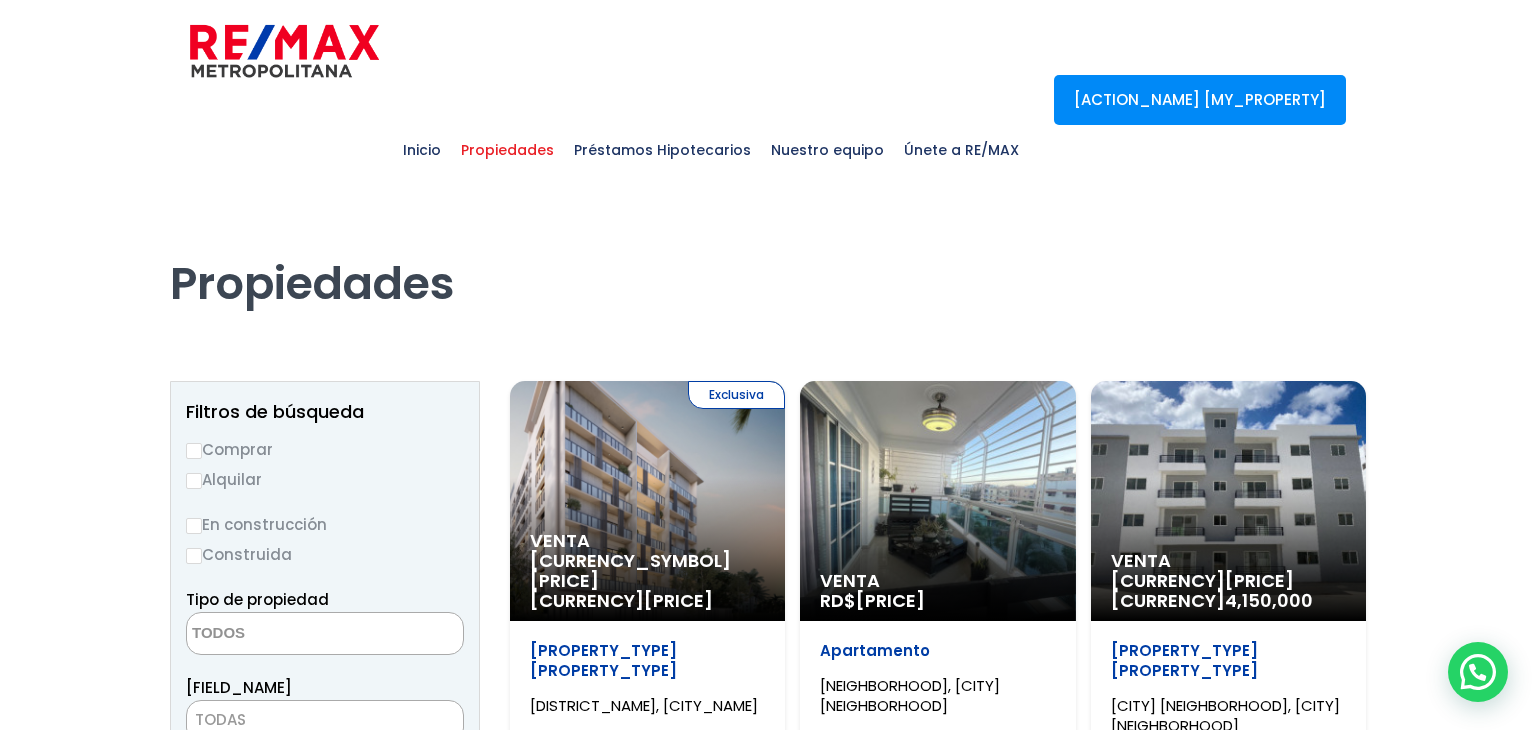 click on "Comprar" at bounding box center [194, 451] 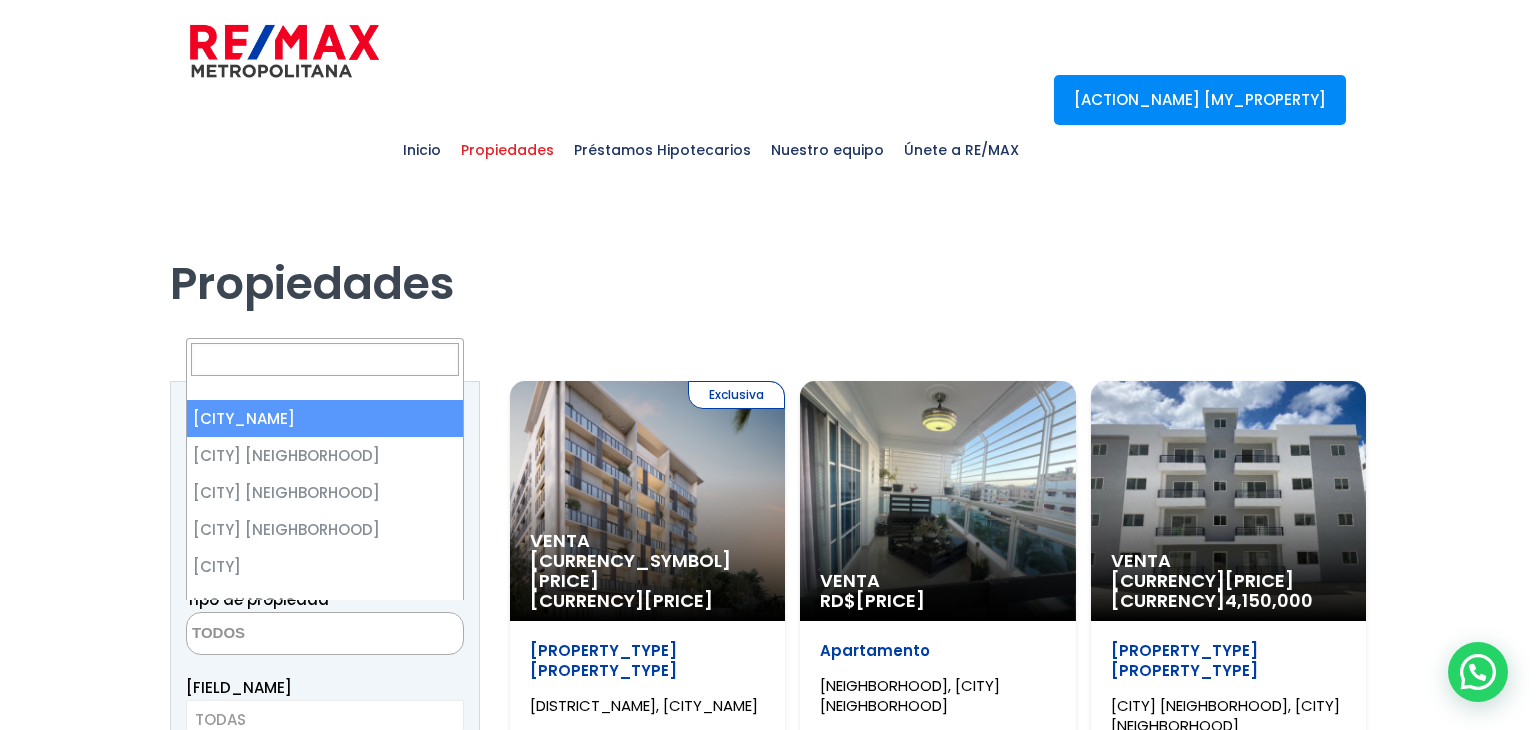 click on "TODAS" at bounding box center [325, 720] 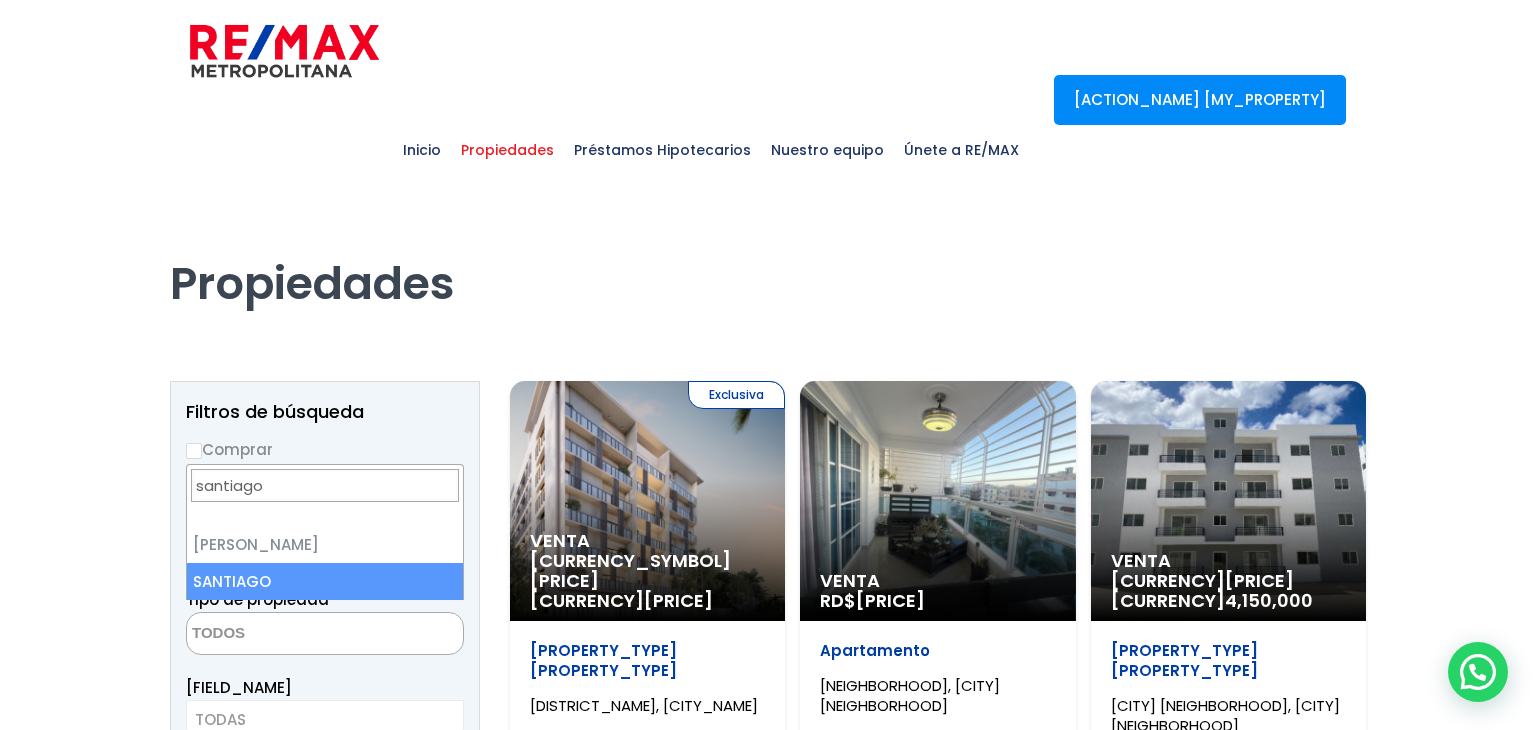 type on "santiago" 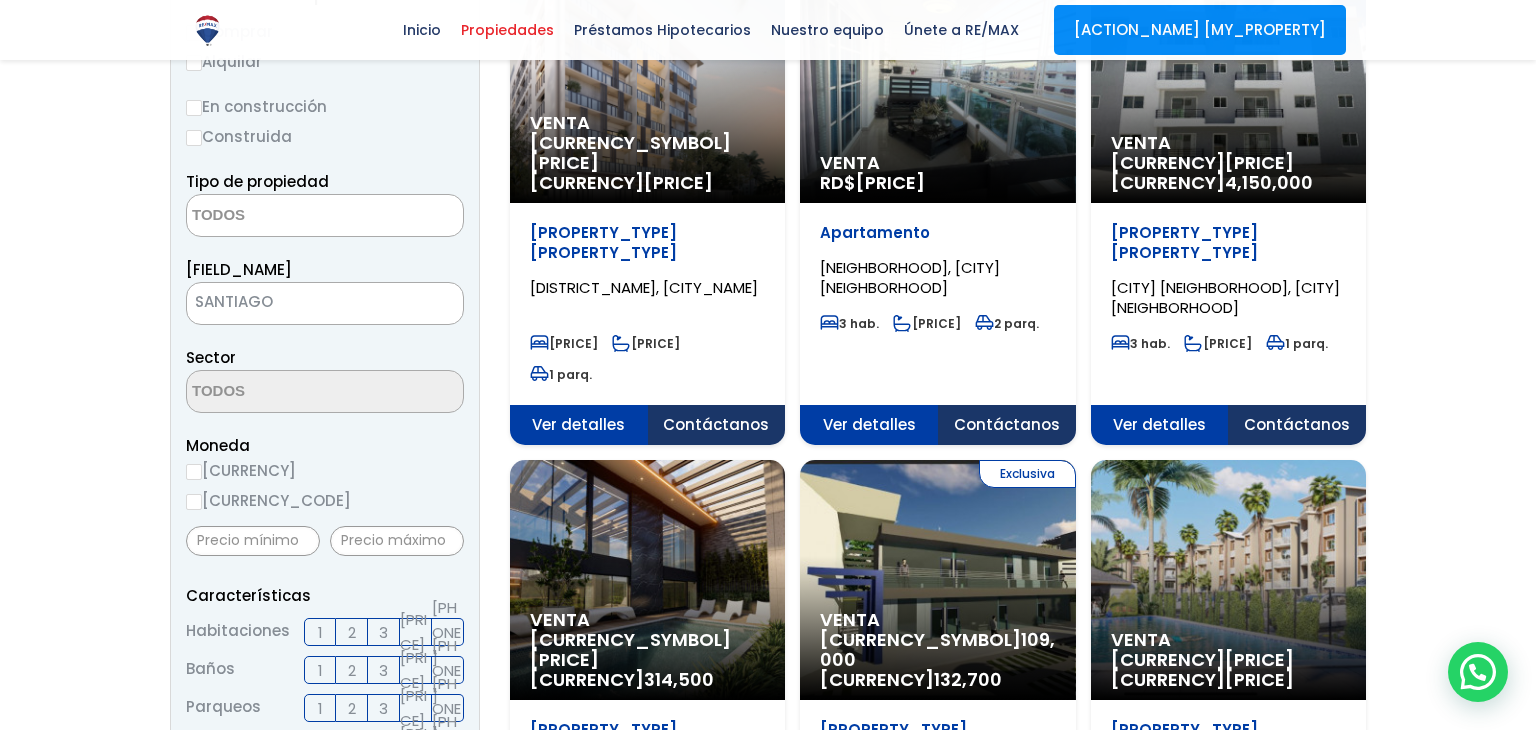 scroll, scrollTop: 324, scrollLeft: 0, axis: vertical 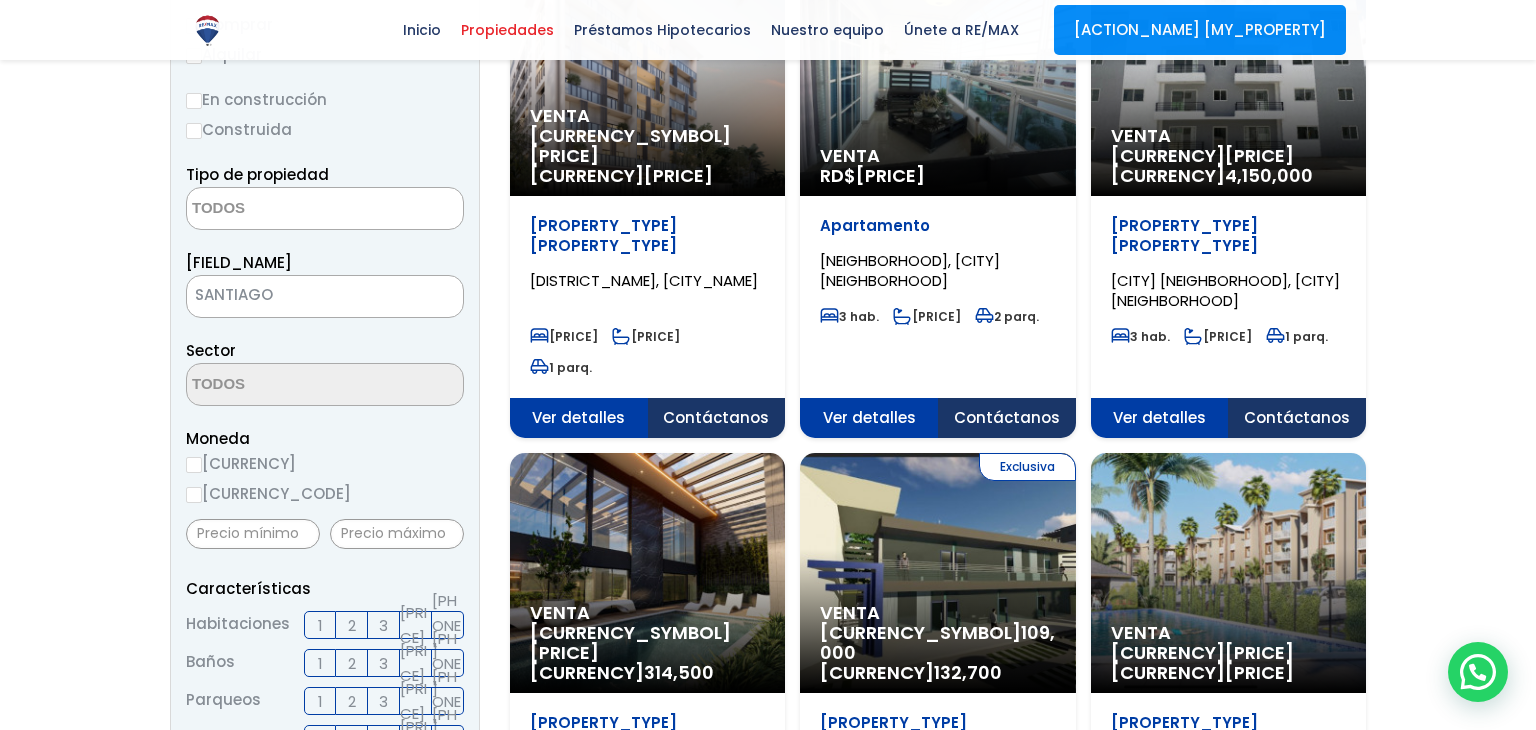 click on "[CURRENCY_CODE]" at bounding box center (194, 495) 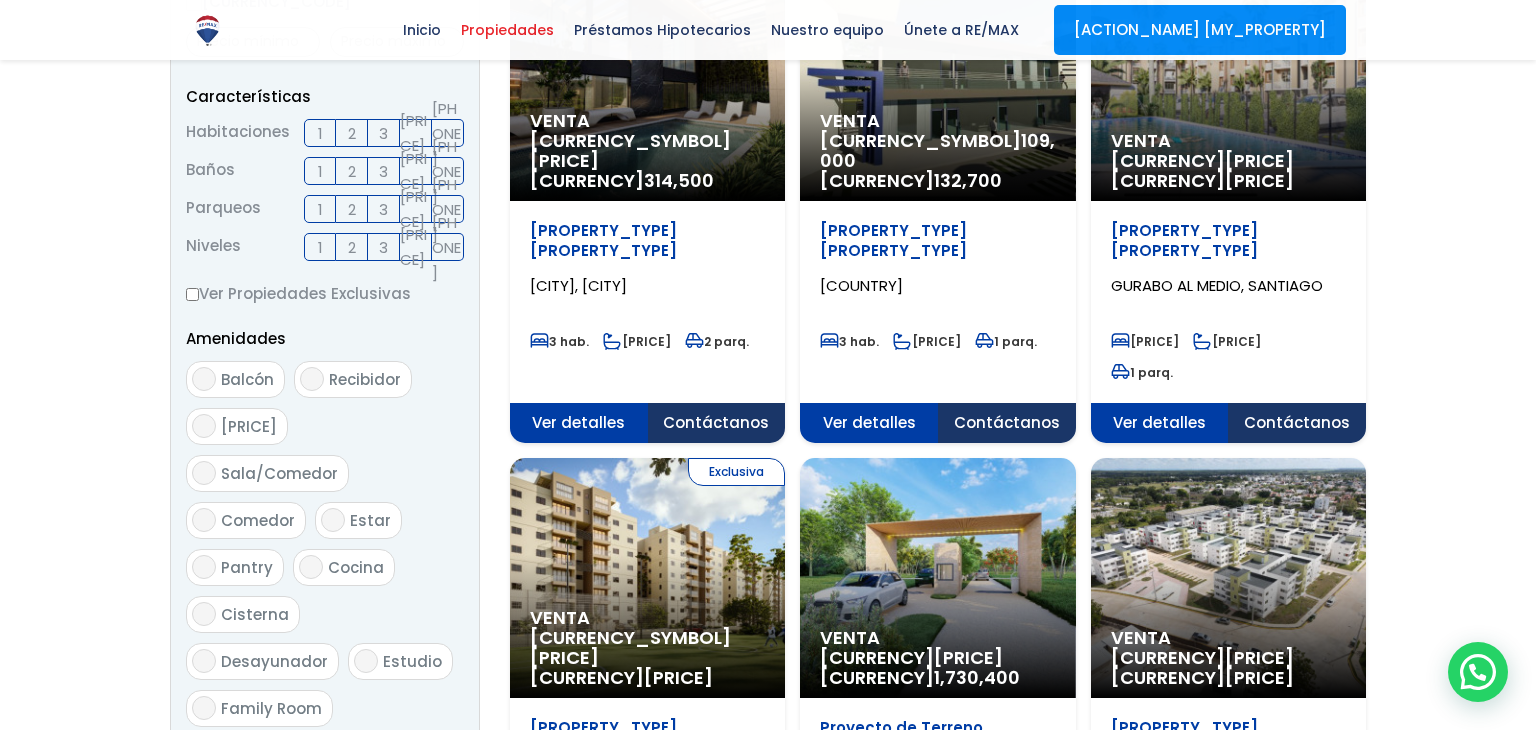 scroll, scrollTop: 957, scrollLeft: 0, axis: vertical 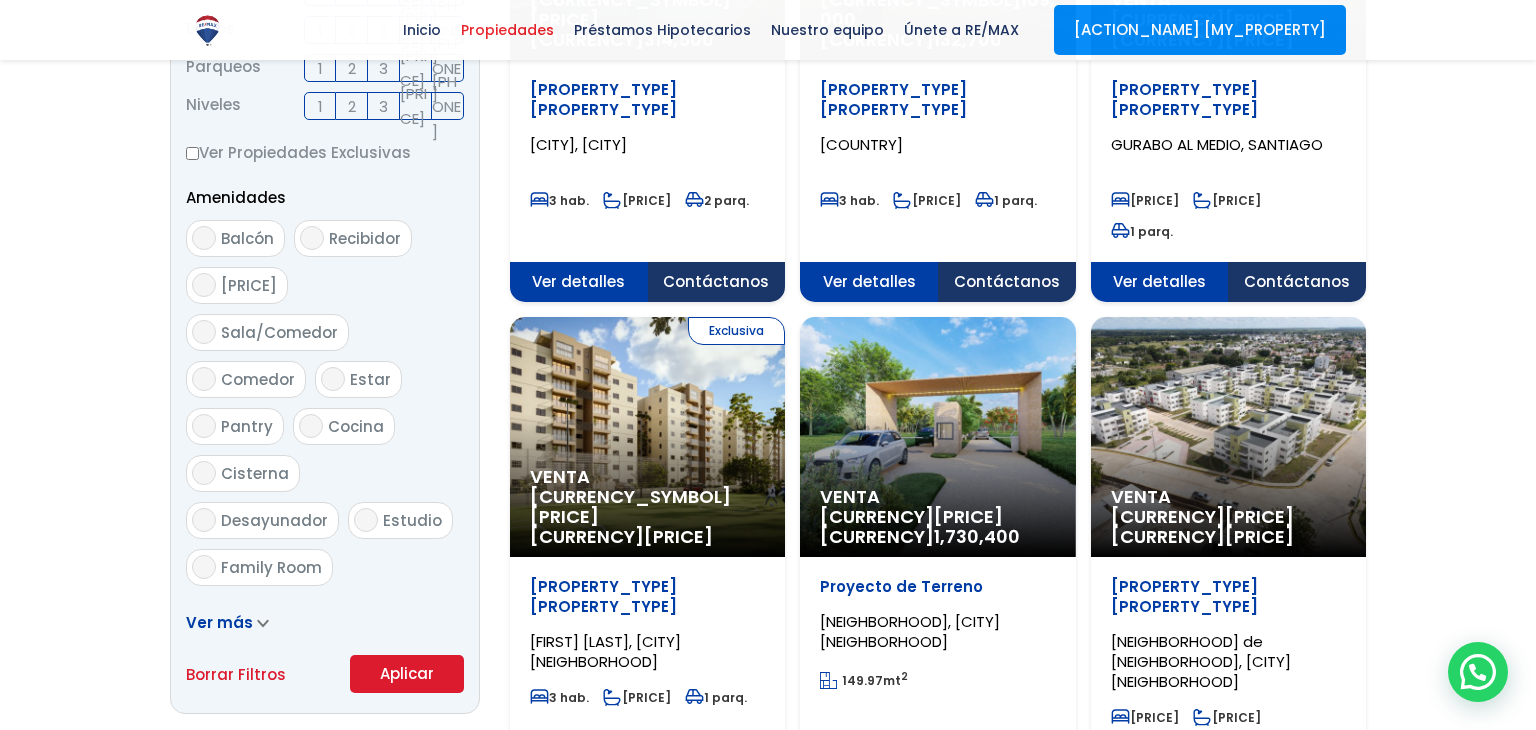 click on "Aplicar" at bounding box center [407, 674] 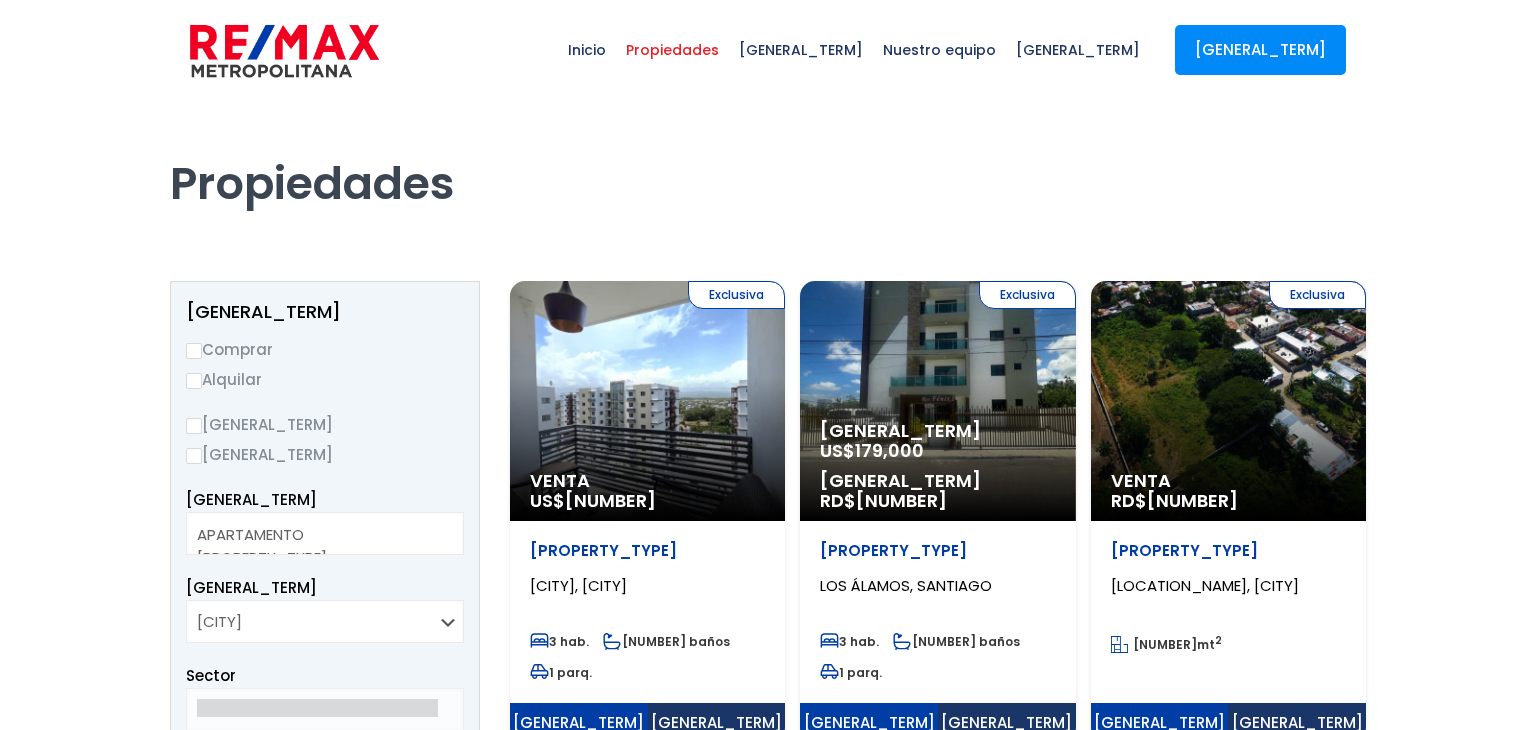 scroll, scrollTop: 0, scrollLeft: 0, axis: both 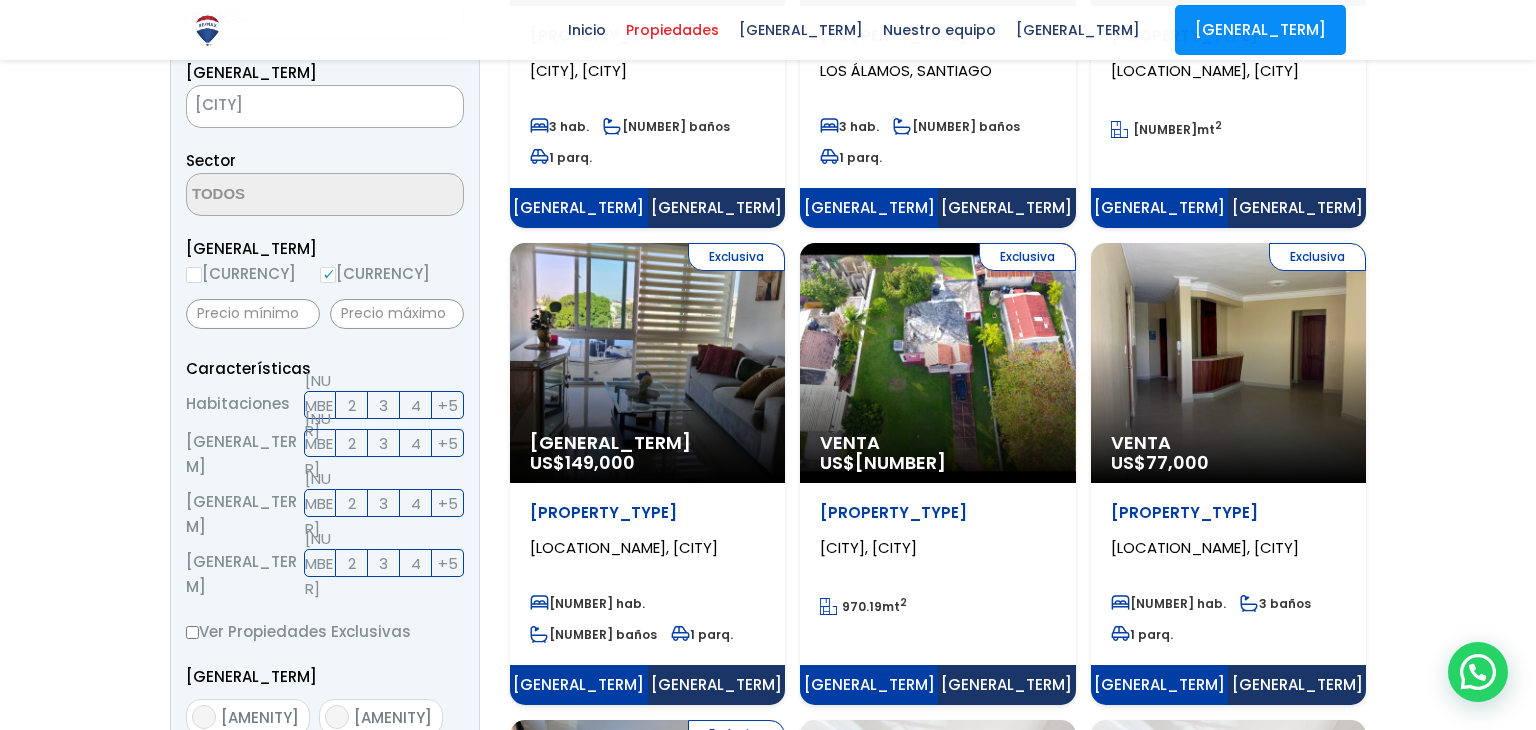 click on "Exclusiva
Venta
US$  77,000" at bounding box center [647, -114] 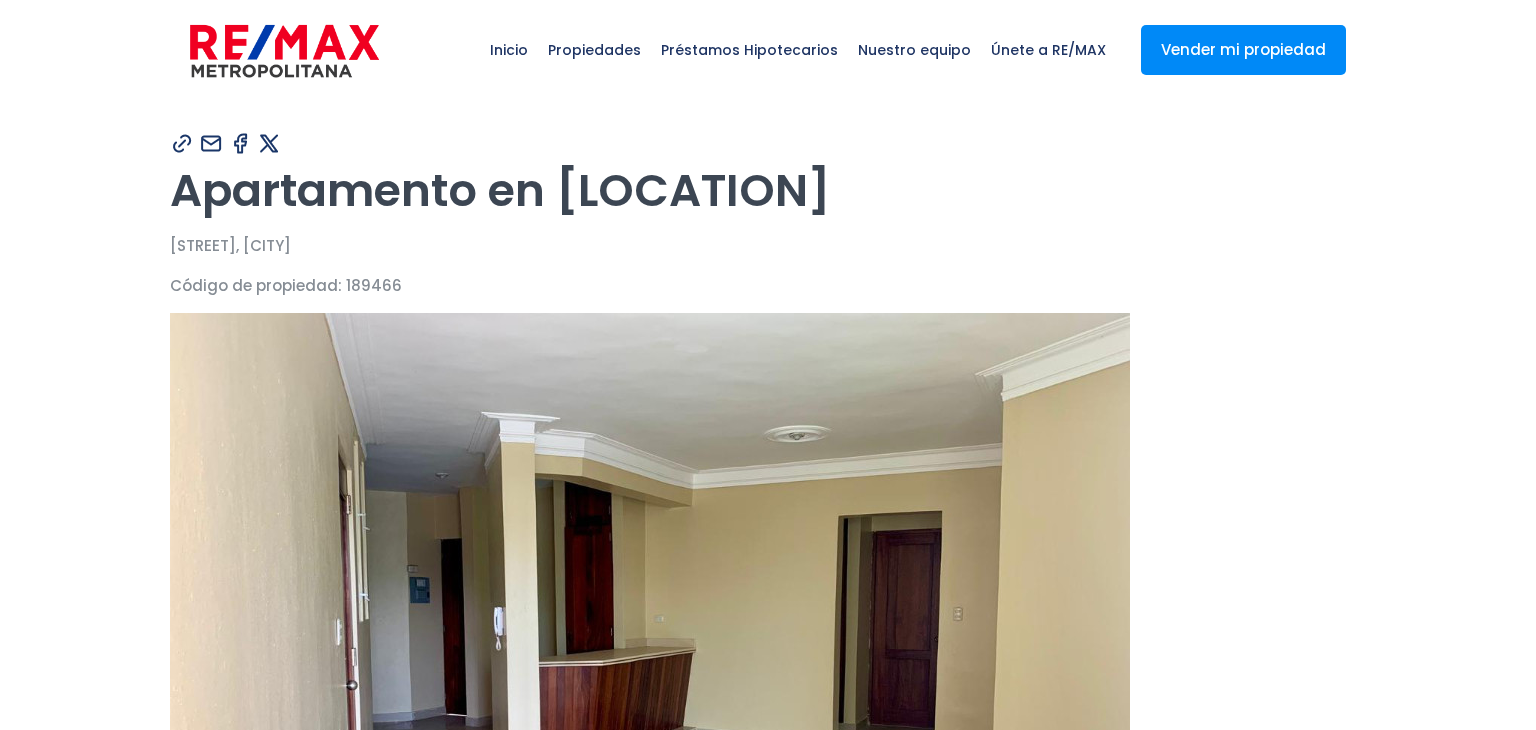 scroll, scrollTop: 0, scrollLeft: 0, axis: both 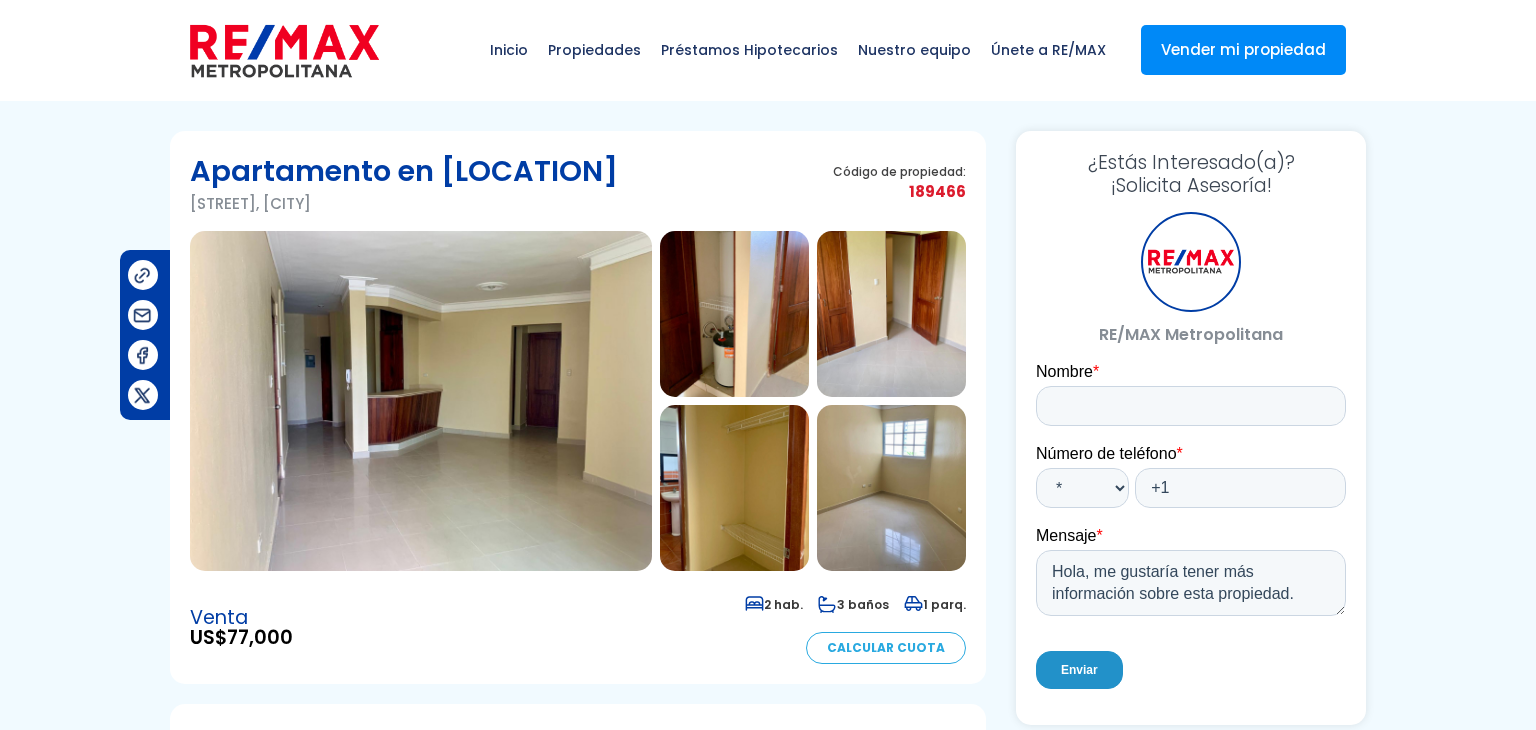 click at bounding box center (421, 401) 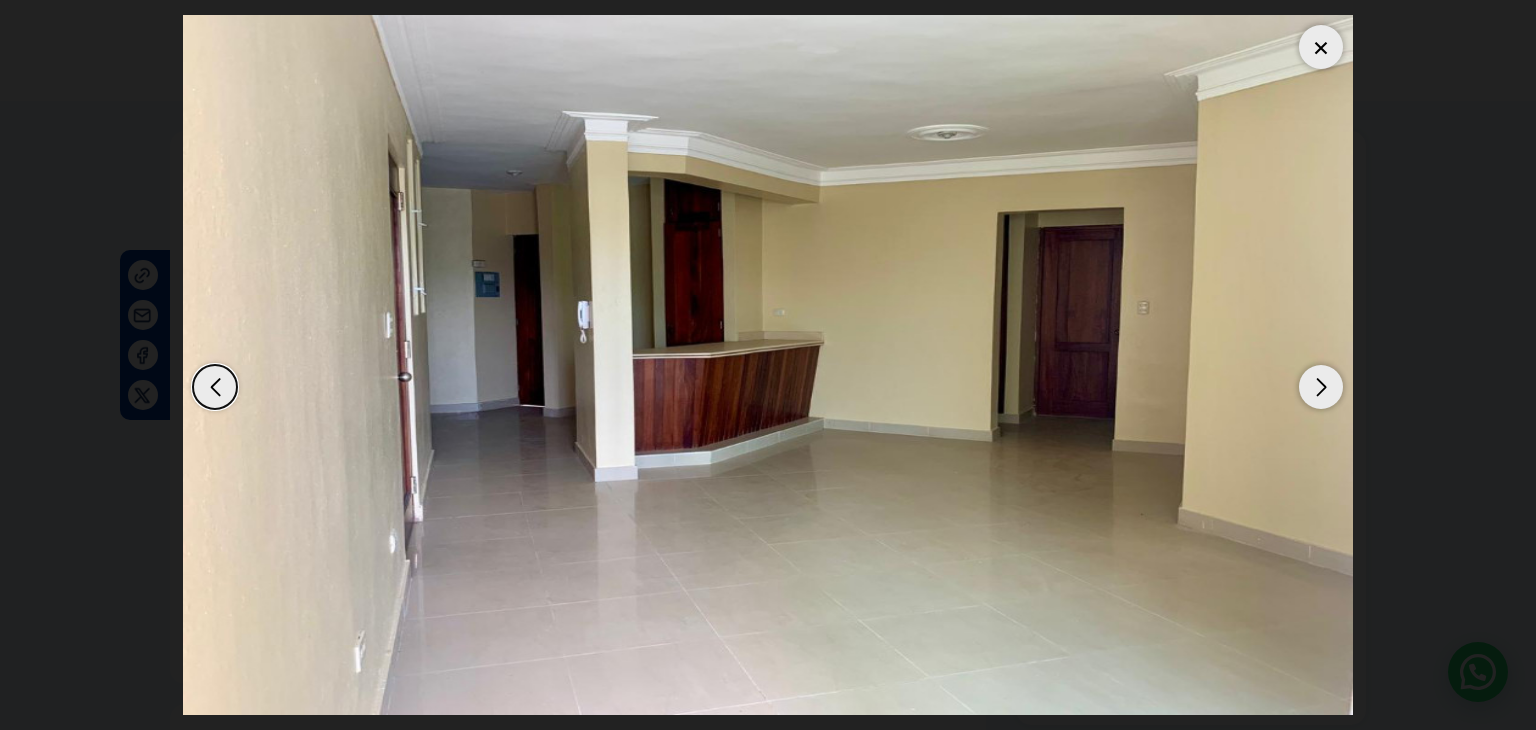 click at bounding box center [1321, 387] 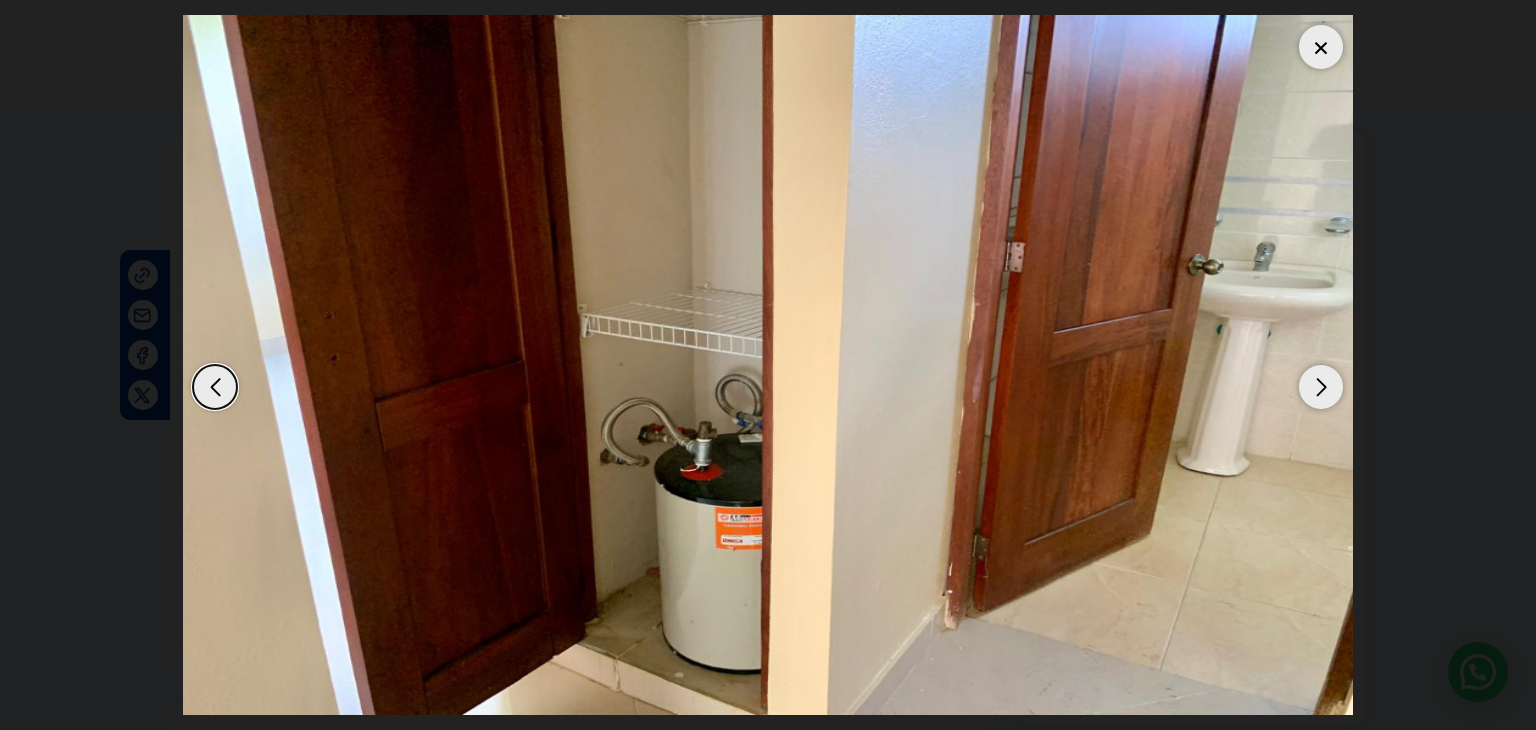 click at bounding box center (1321, 387) 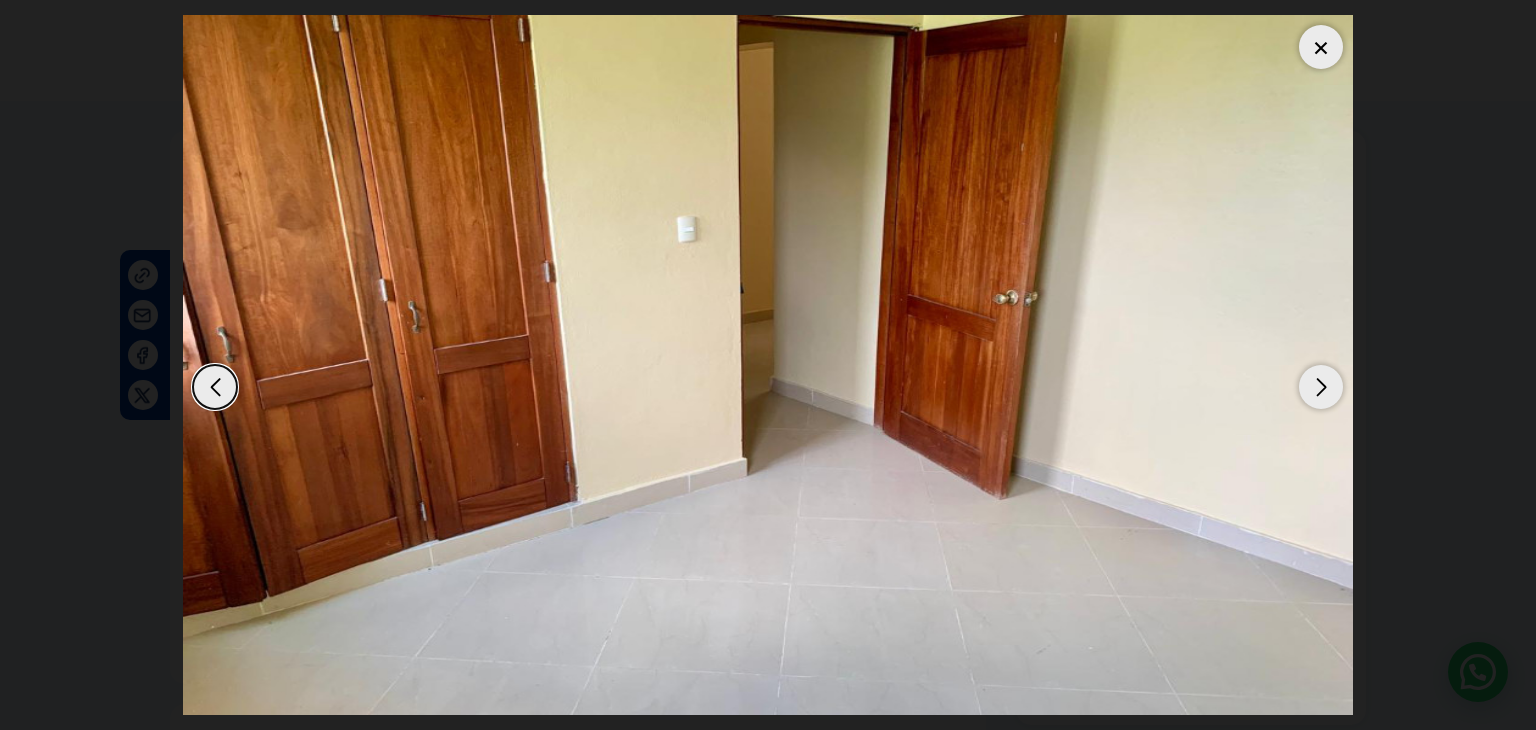 click at bounding box center [1321, 387] 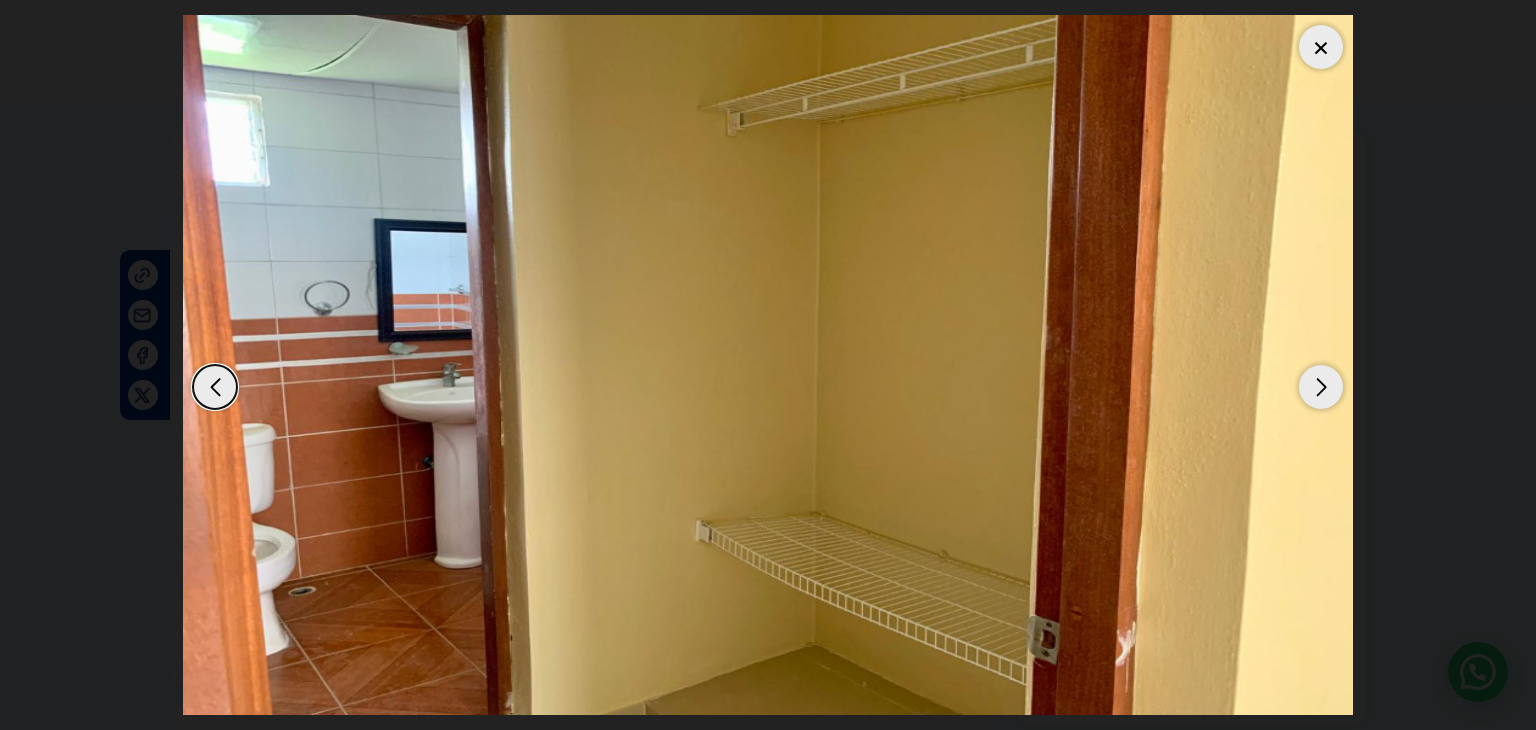 click at bounding box center [1321, 387] 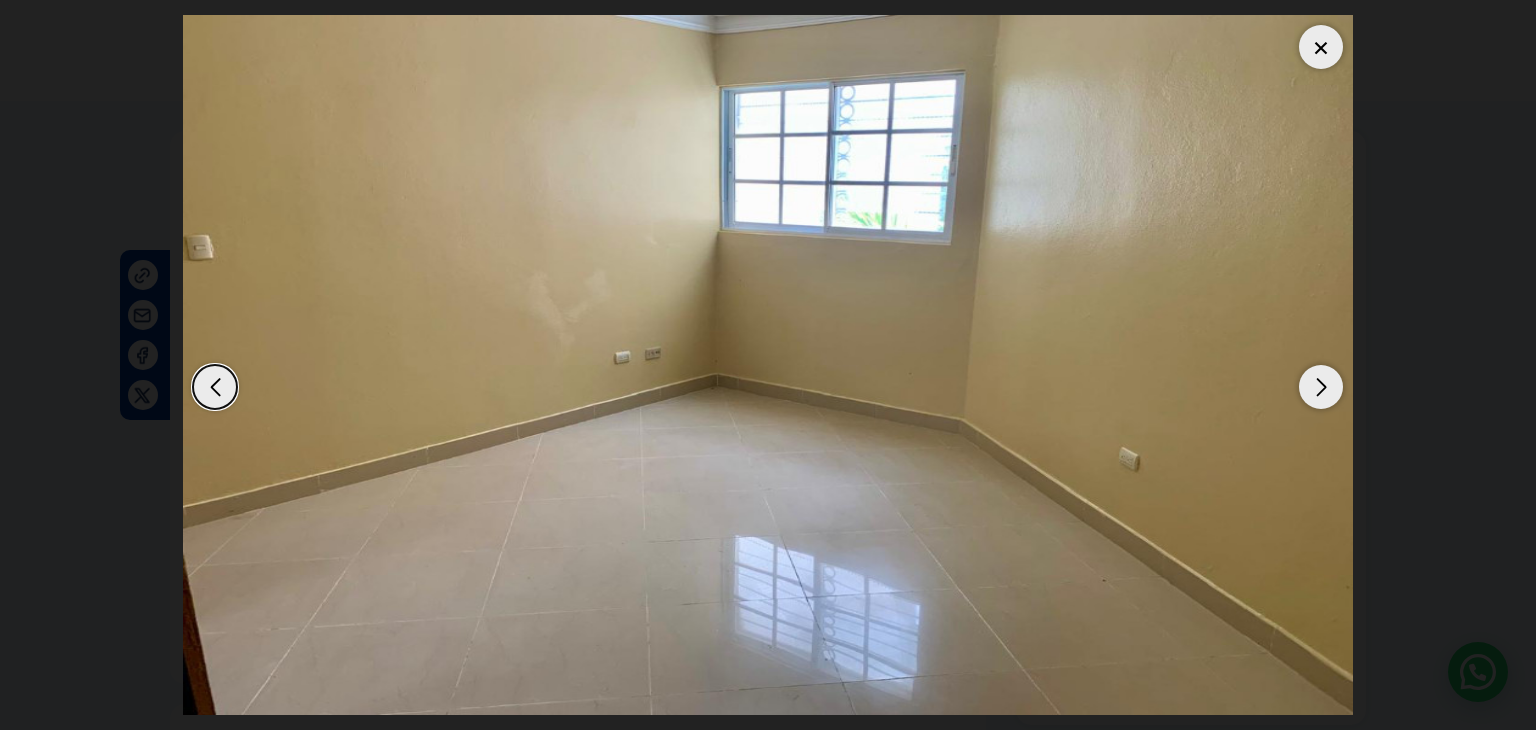 click at bounding box center (1321, 387) 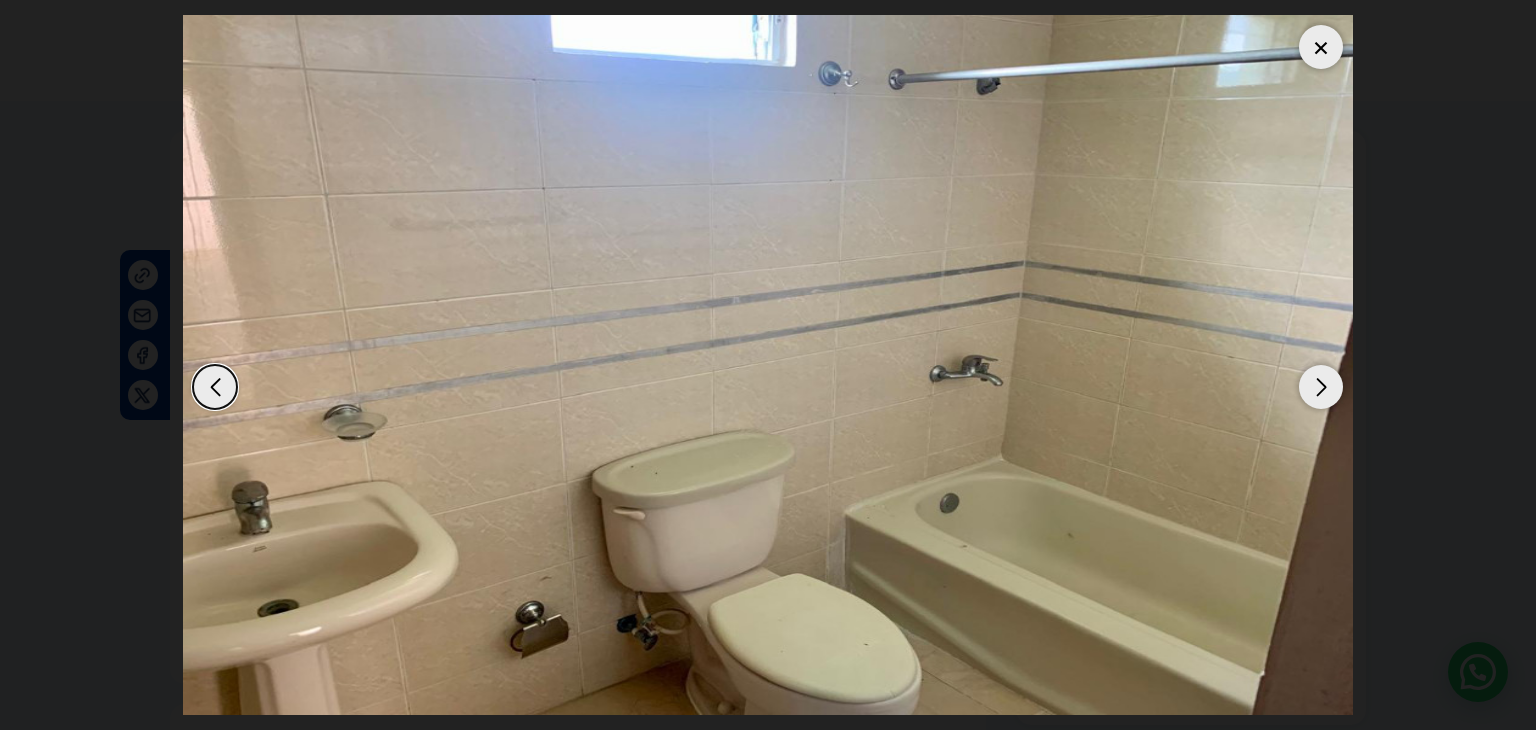 click at bounding box center (1321, 387) 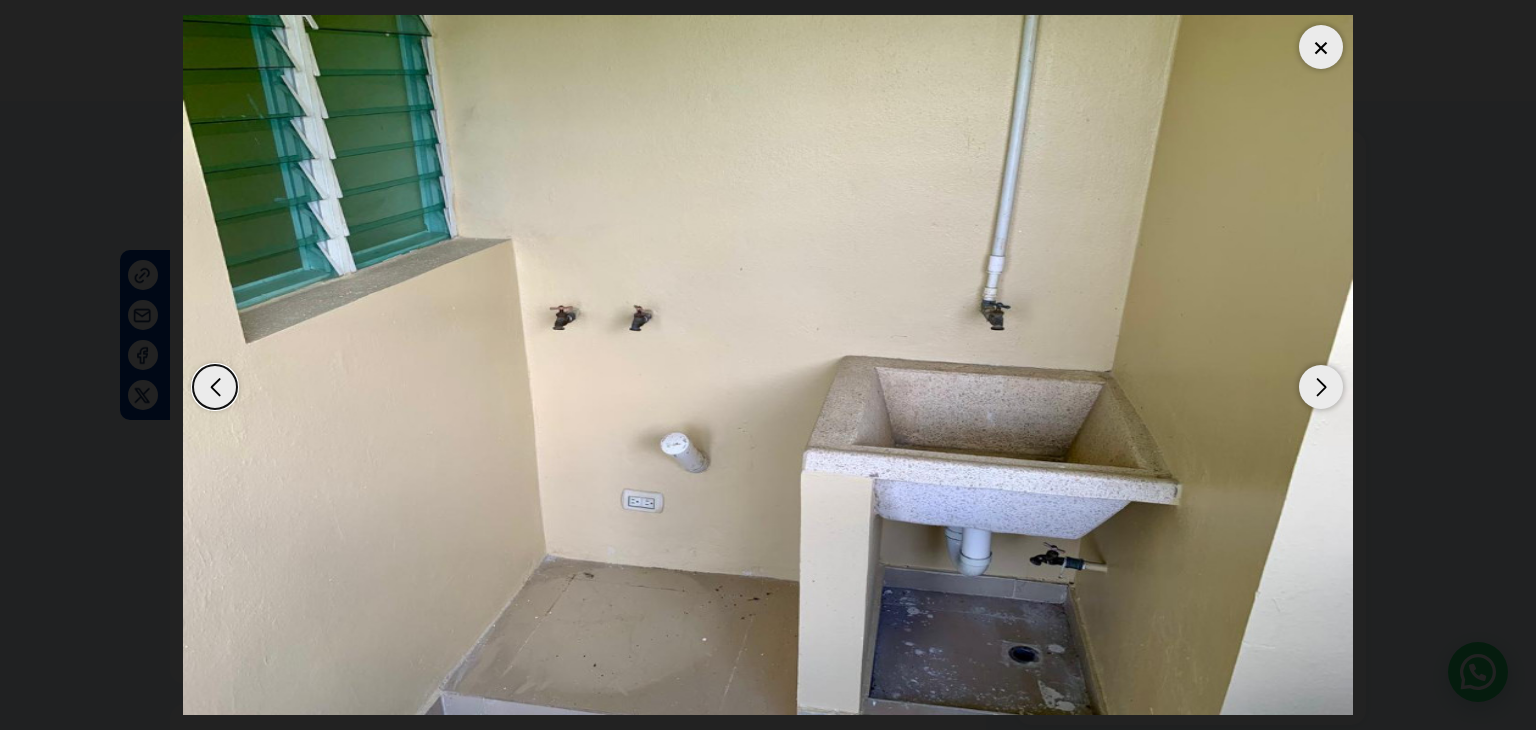 click at bounding box center [1321, 387] 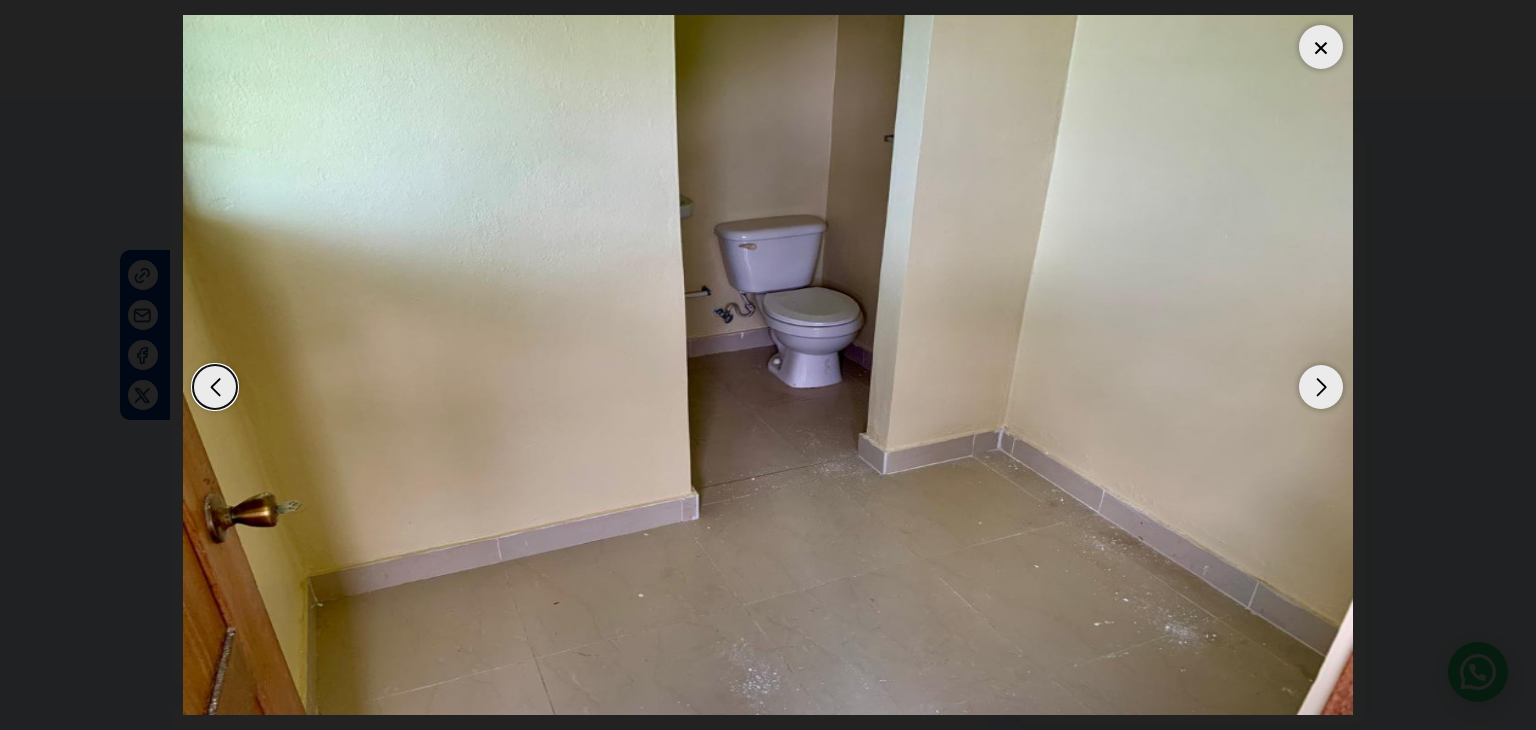 click at bounding box center (1321, 387) 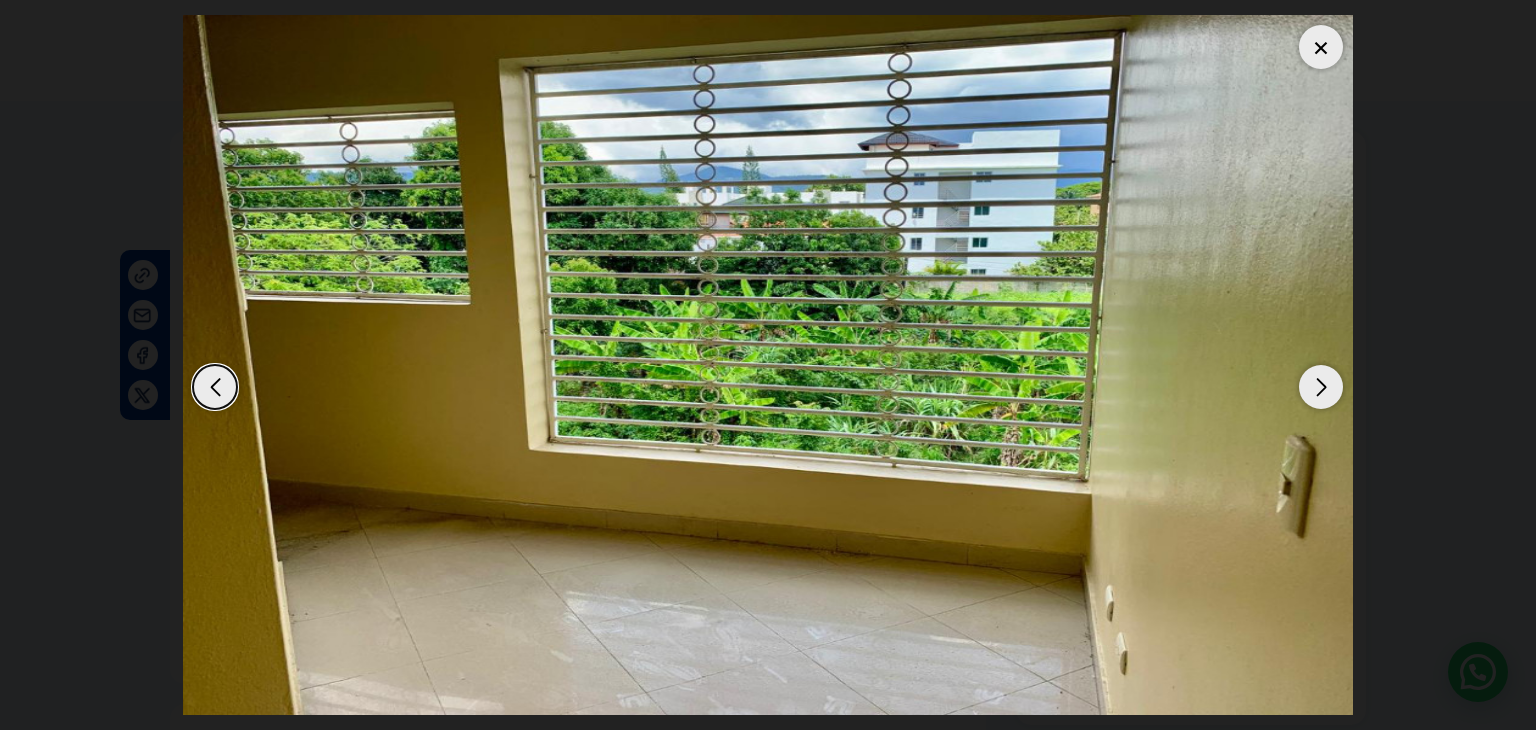 click at bounding box center (1321, 387) 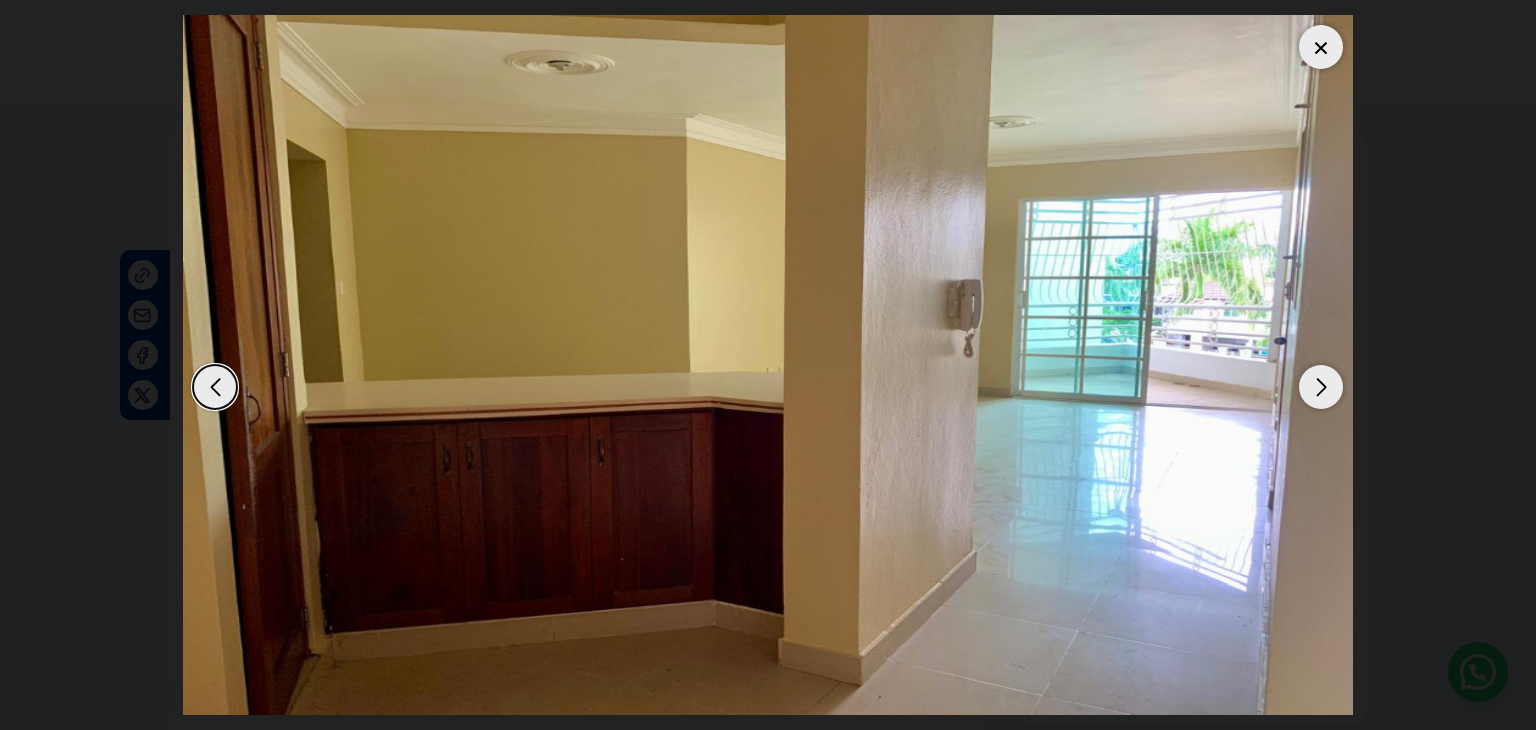 click at bounding box center [1321, 387] 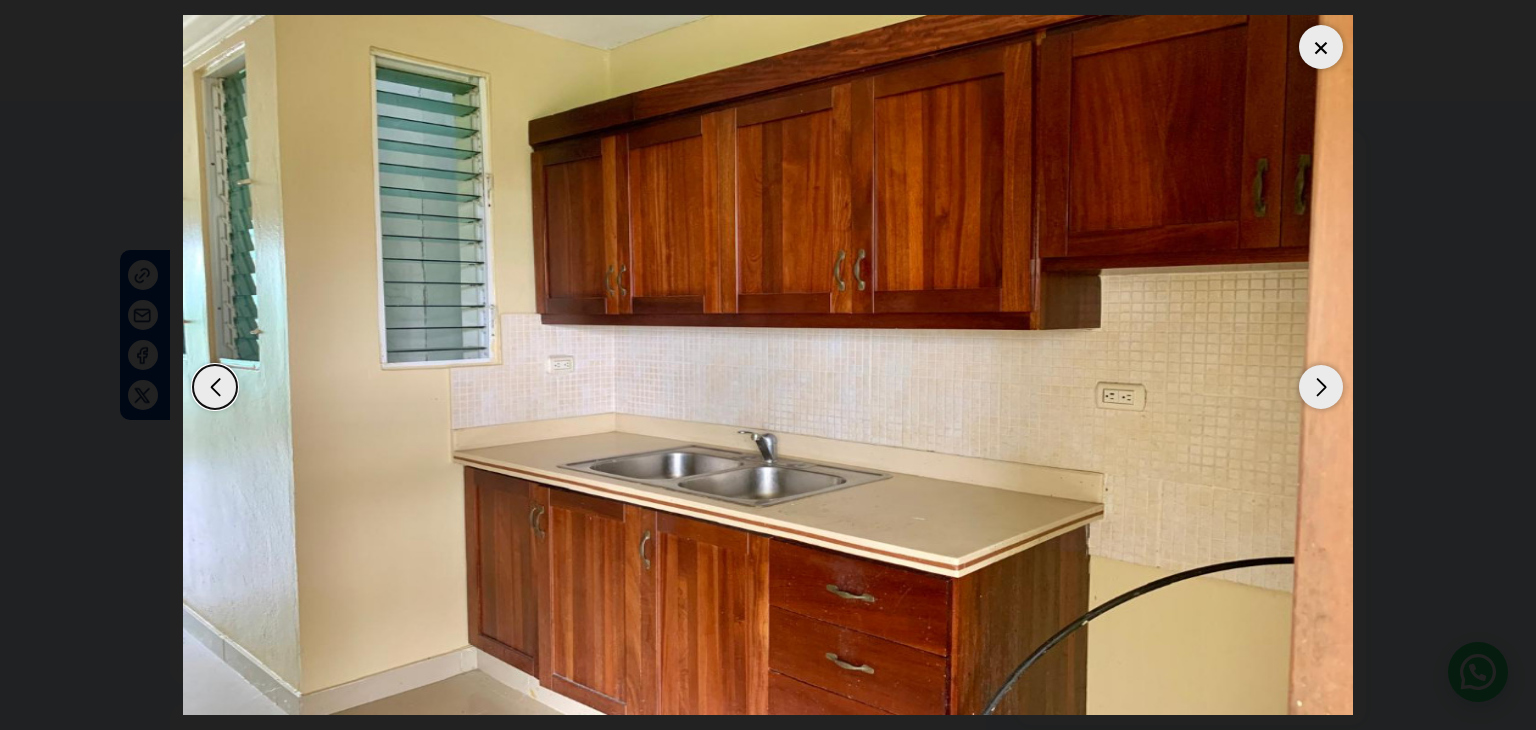 click at bounding box center (1321, 387) 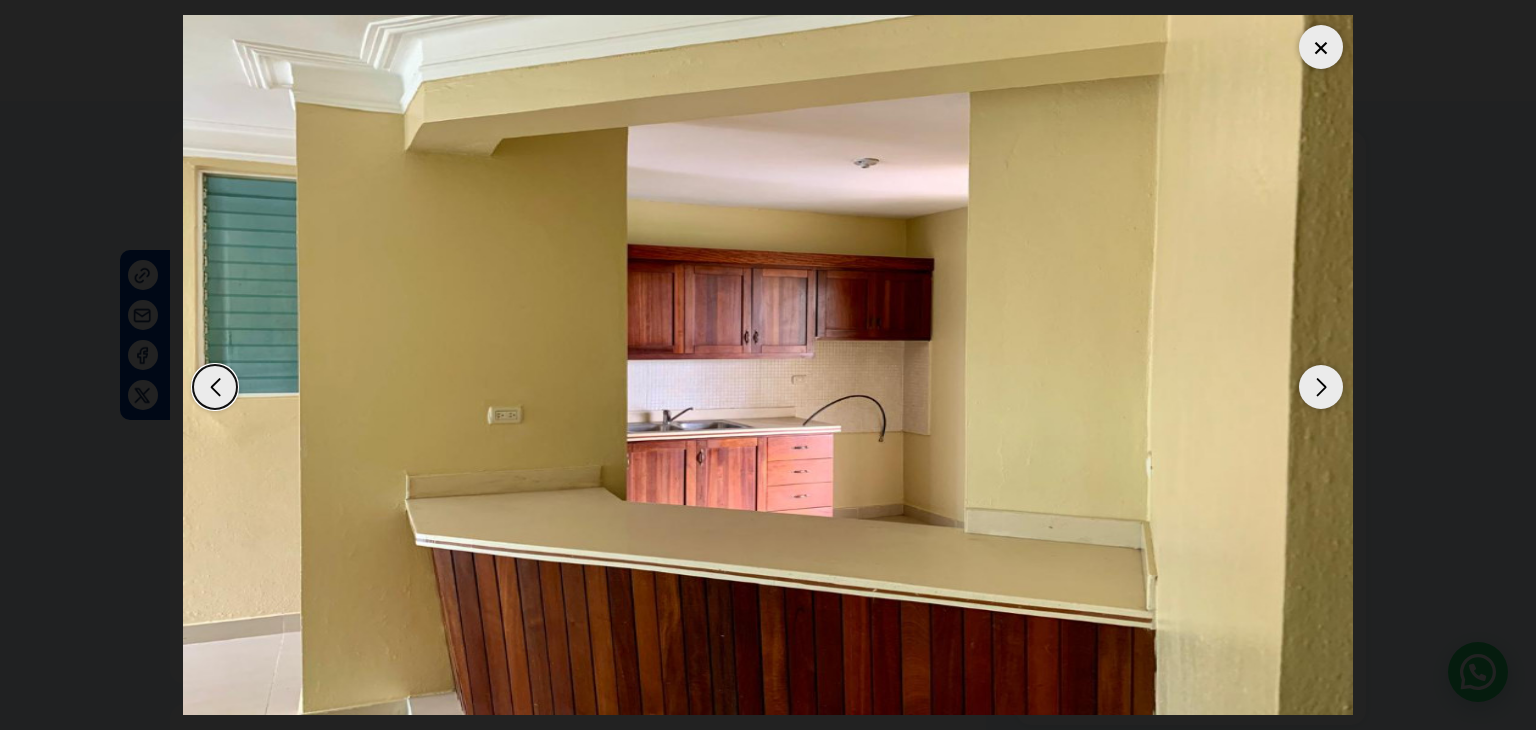 click at bounding box center [1321, 387] 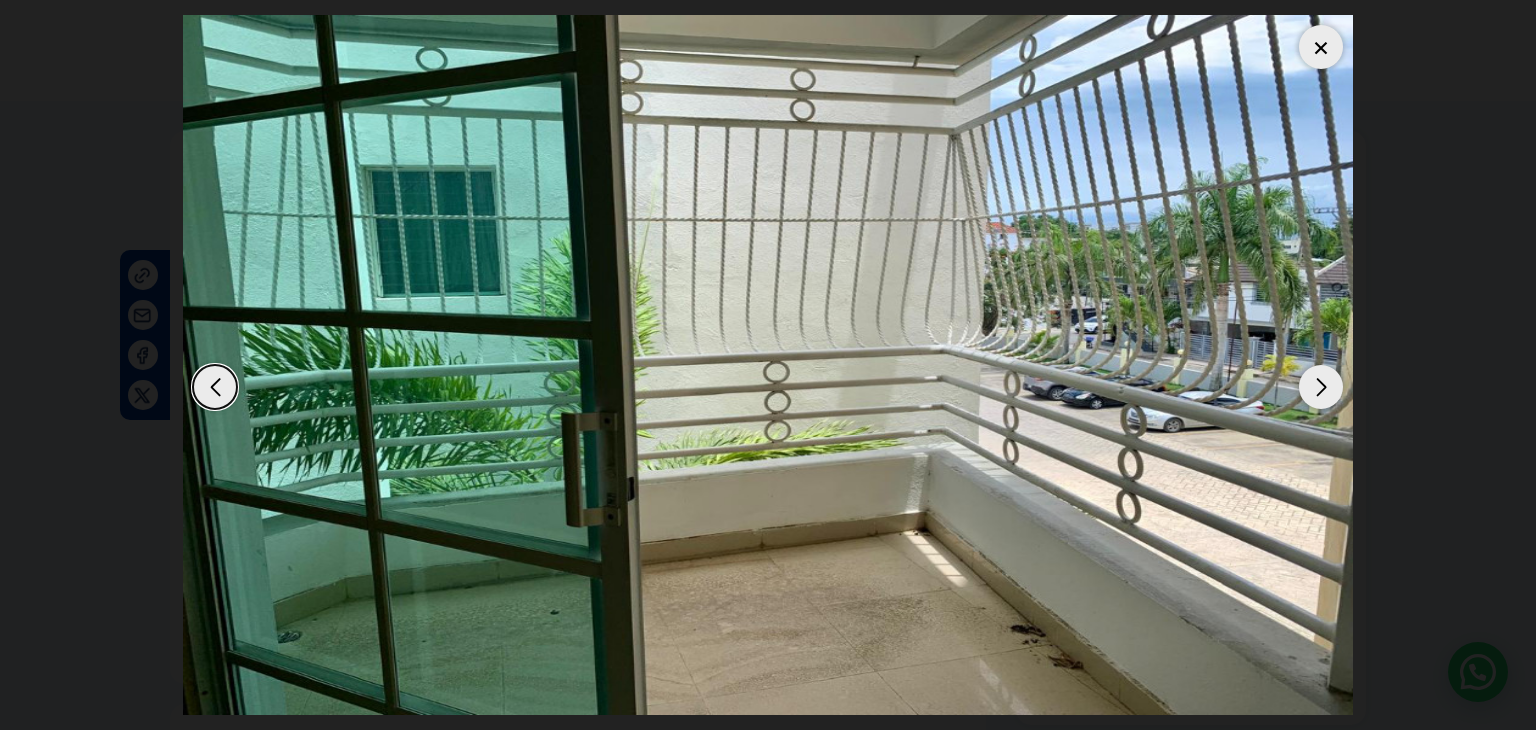 click at bounding box center [1321, 387] 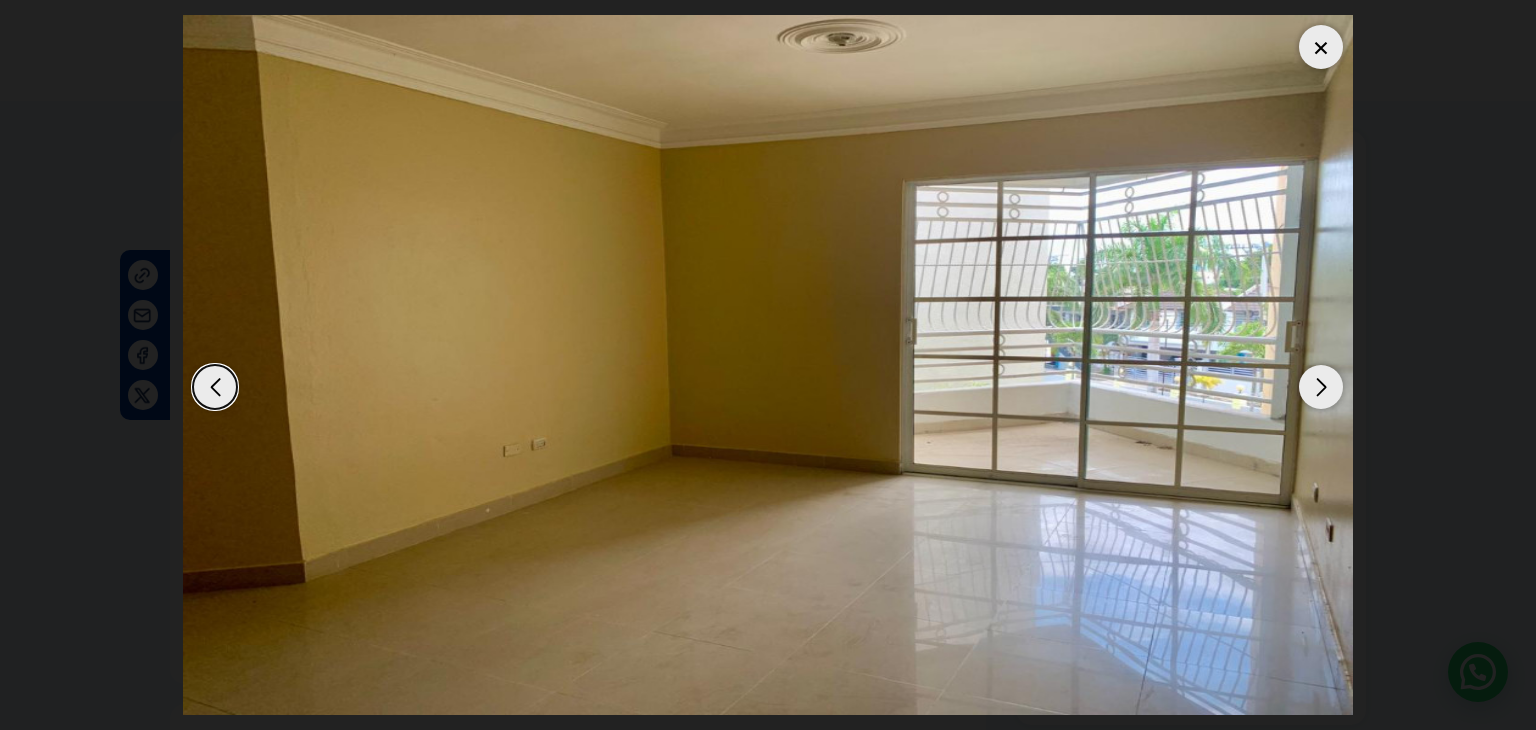 click at bounding box center [1321, 387] 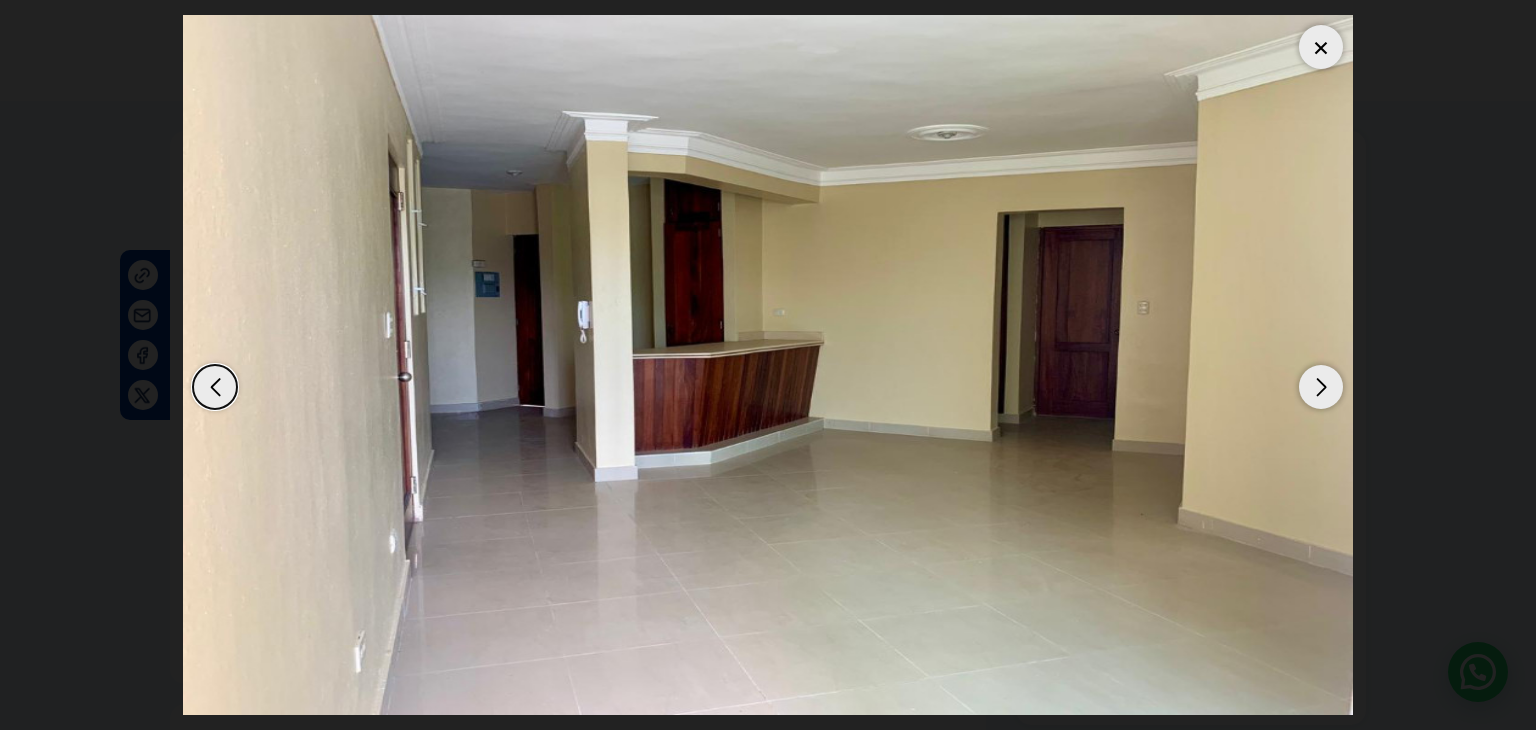 click at bounding box center (1321, 387) 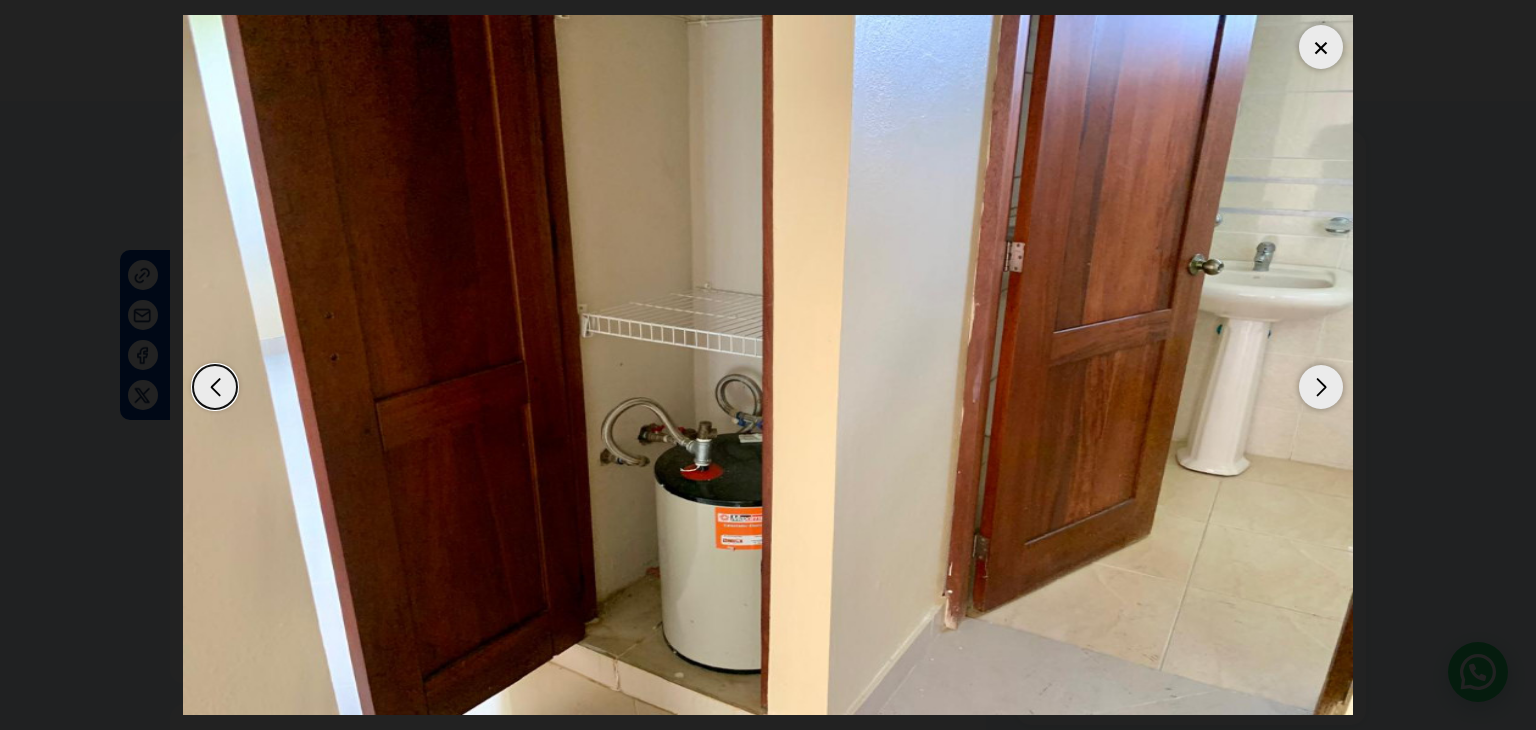 click at bounding box center [1321, 47] 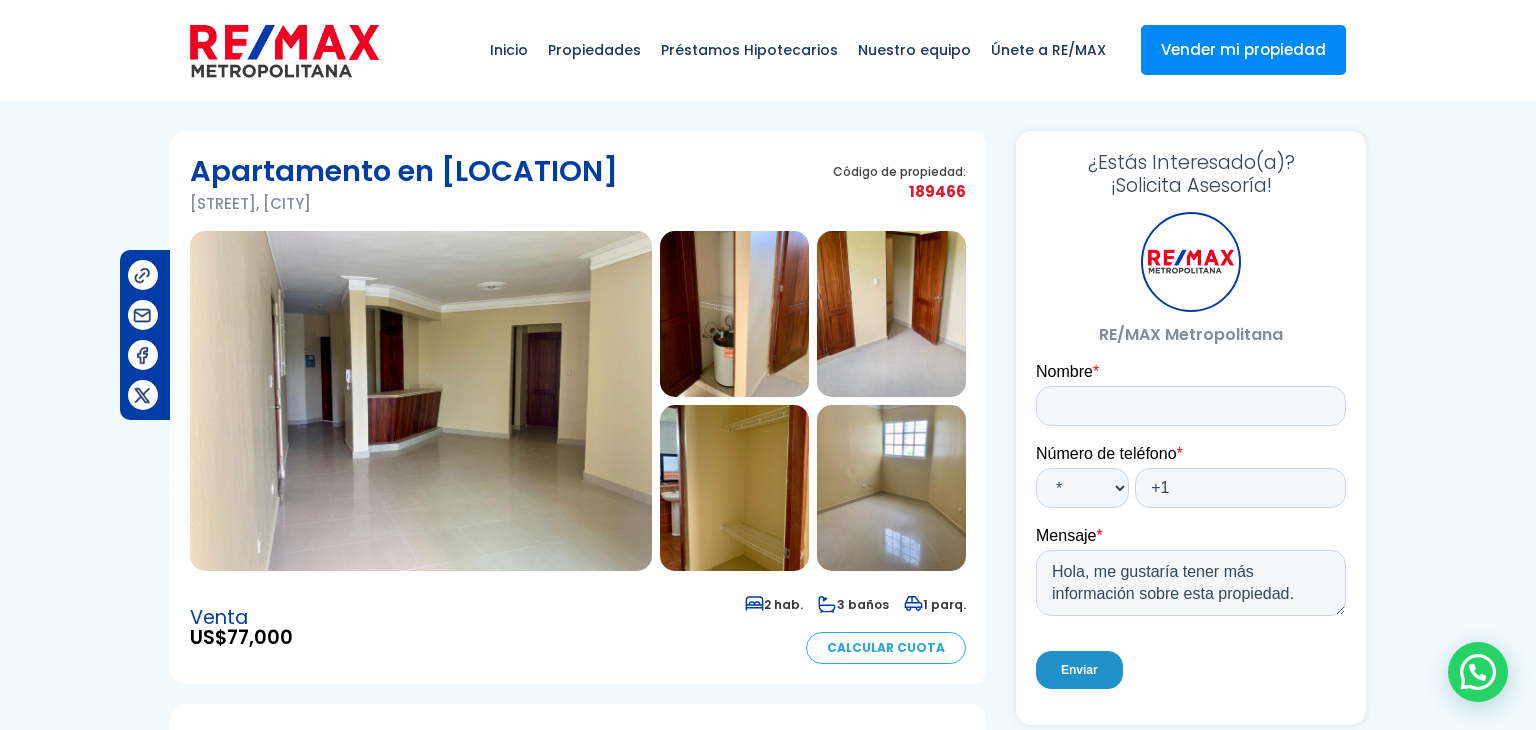 click on "Calcular Cuota" at bounding box center (886, 648) 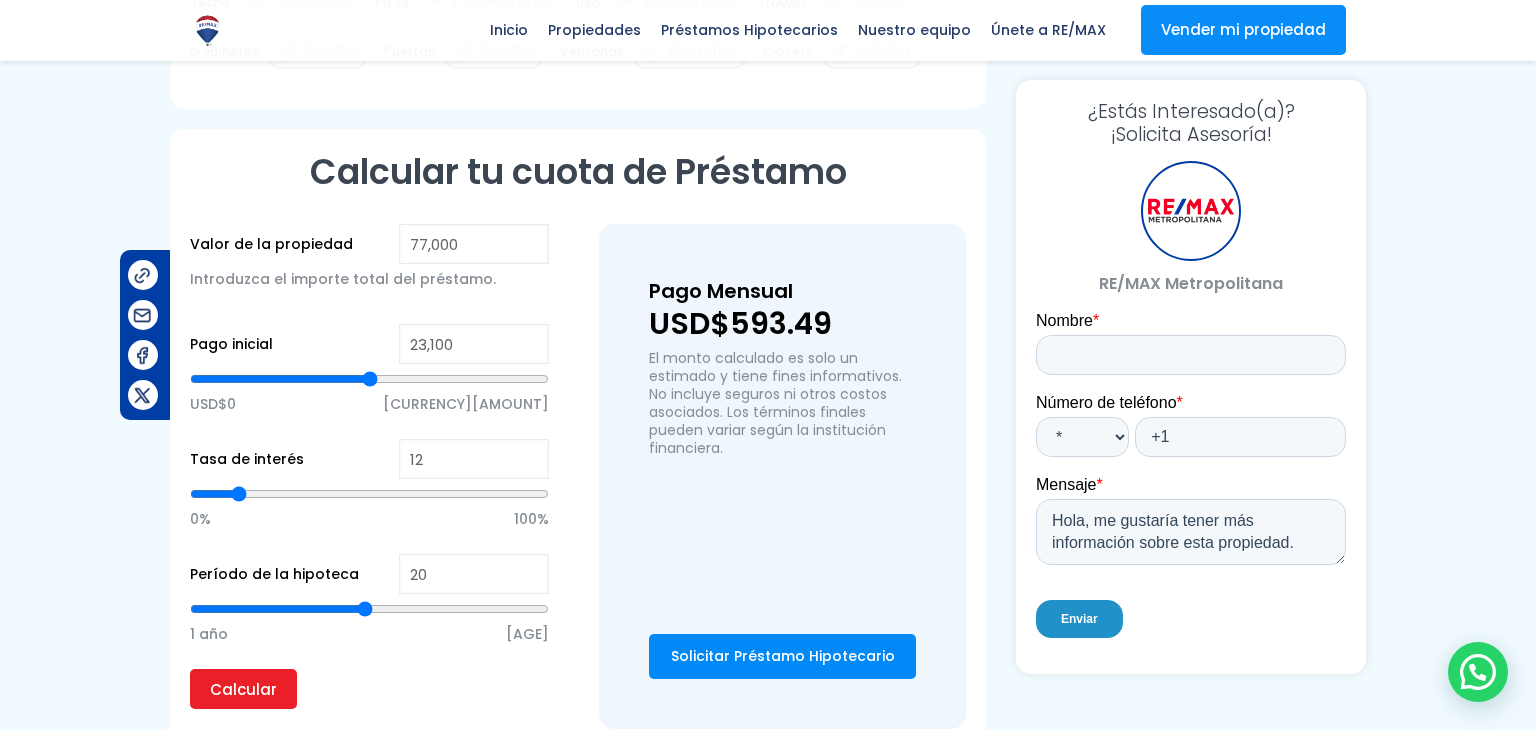 scroll, scrollTop: 1424, scrollLeft: 0, axis: vertical 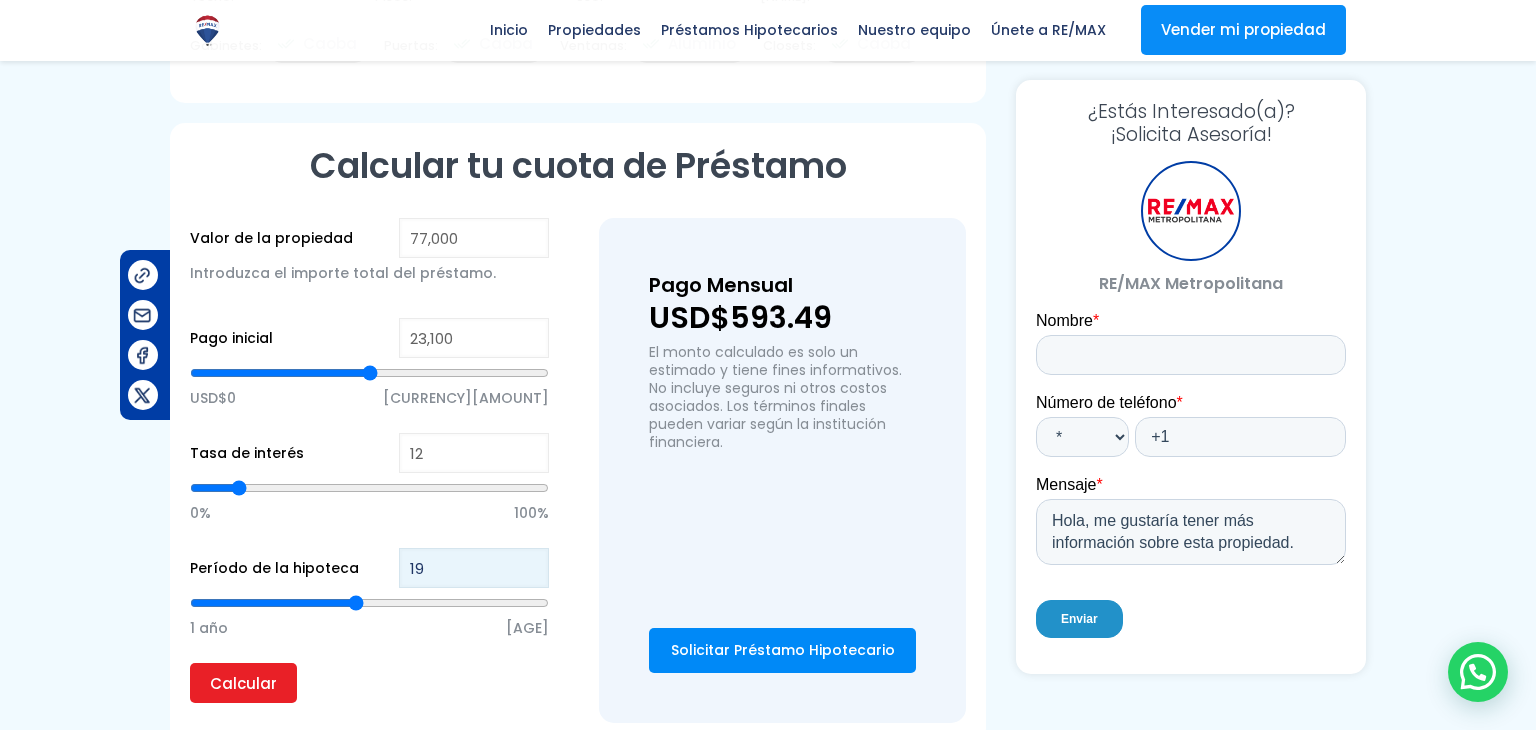 click on "[NUMBER]" at bounding box center (474, 568) 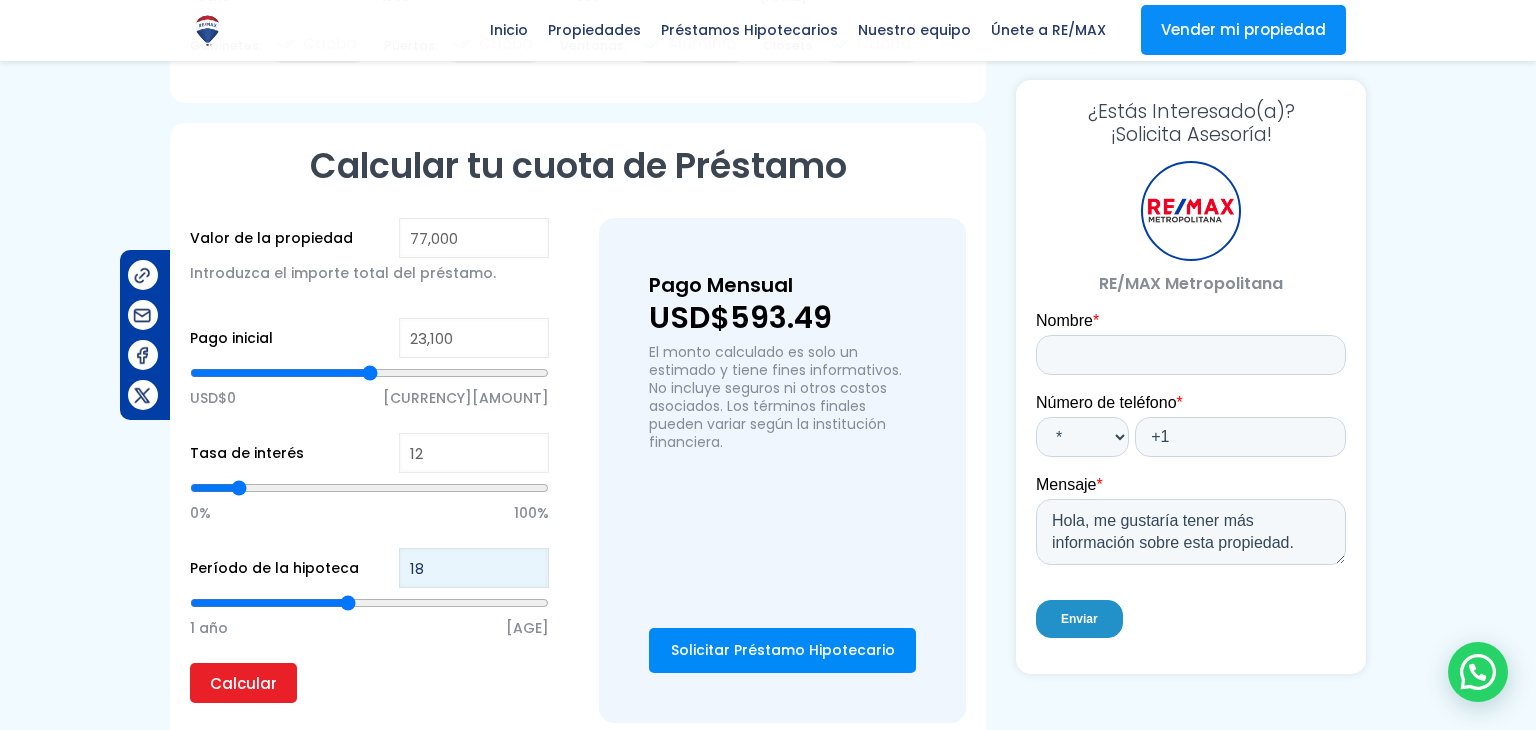 click on "[NUMBER]" at bounding box center (474, 568) 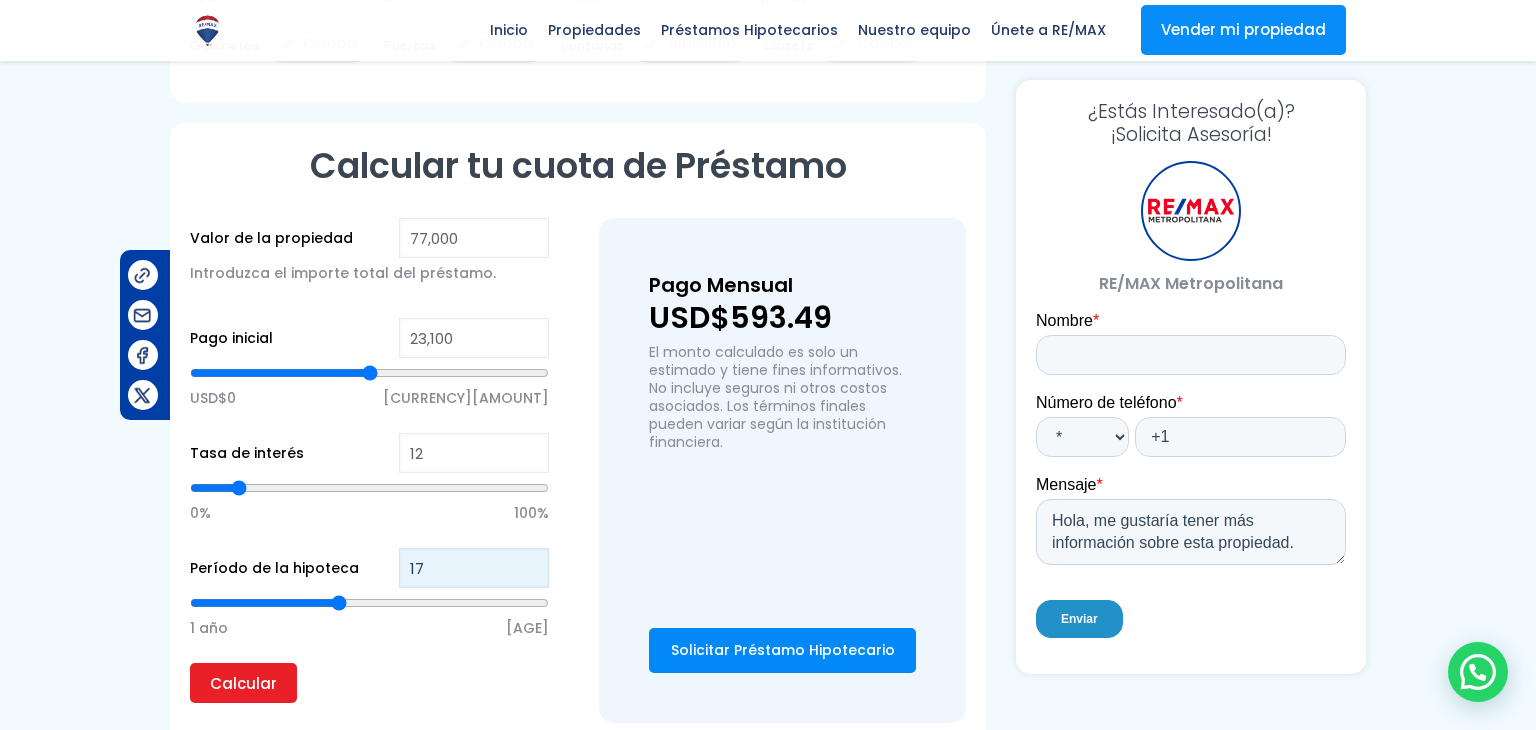 click on "[PRICE]" at bounding box center (474, 568) 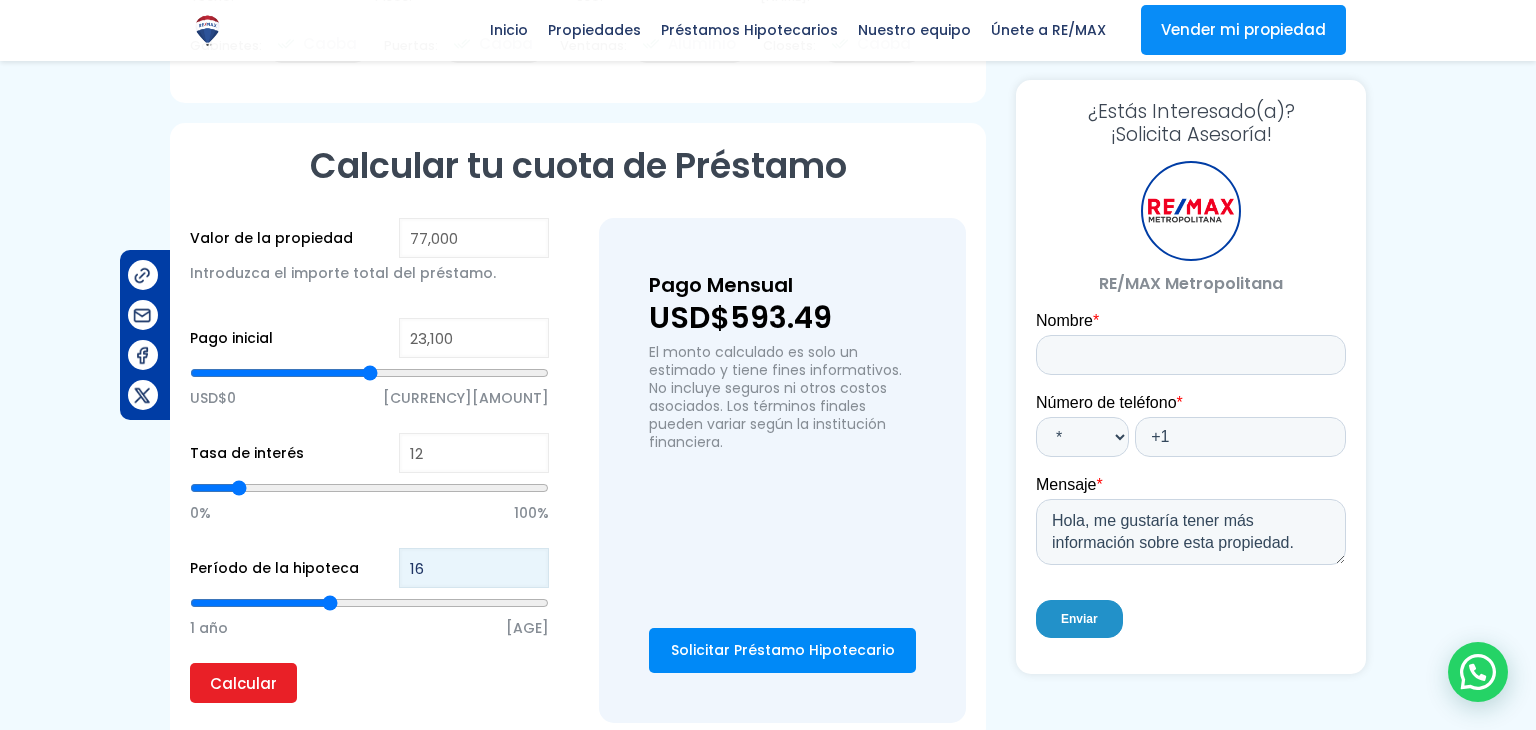 click on "16" at bounding box center [474, 568] 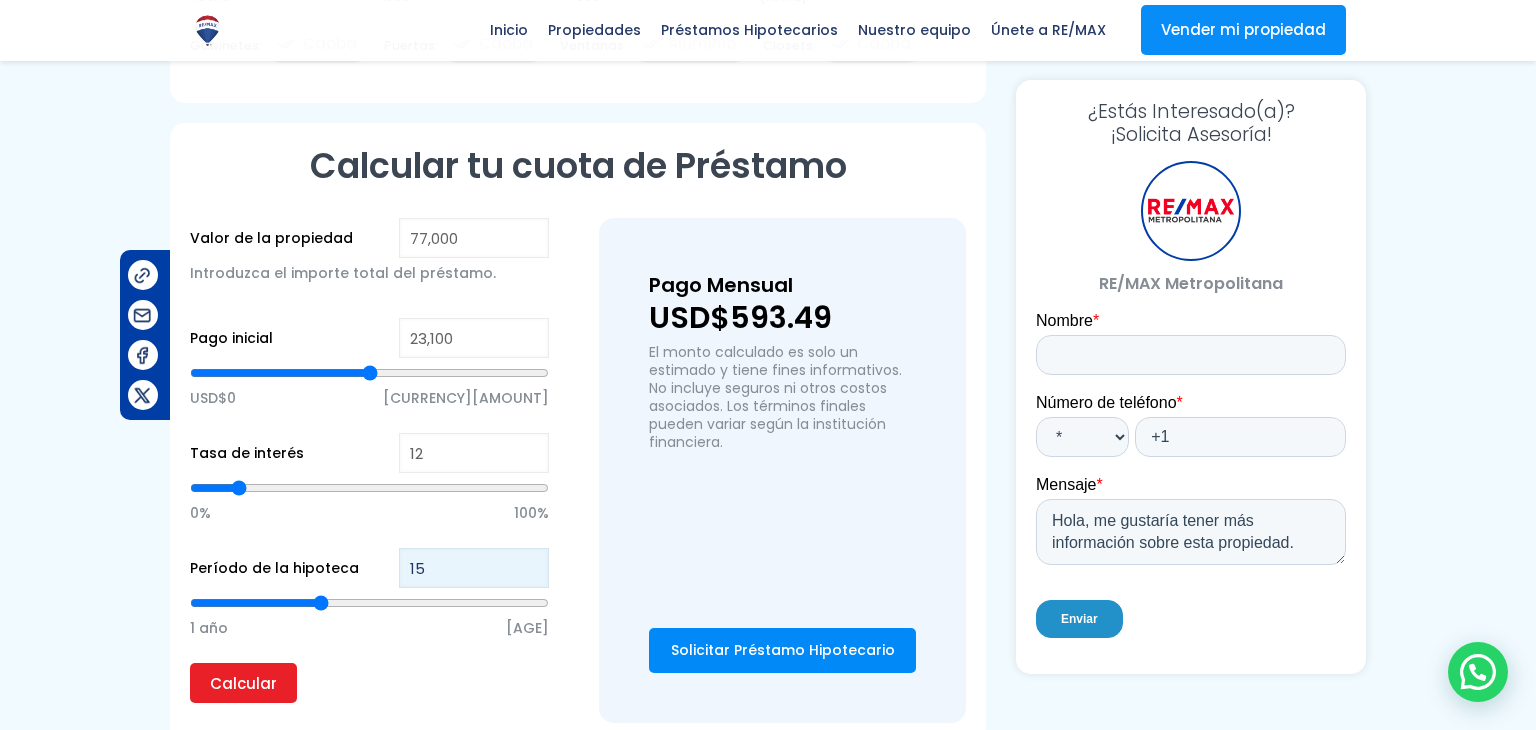 type on "15" 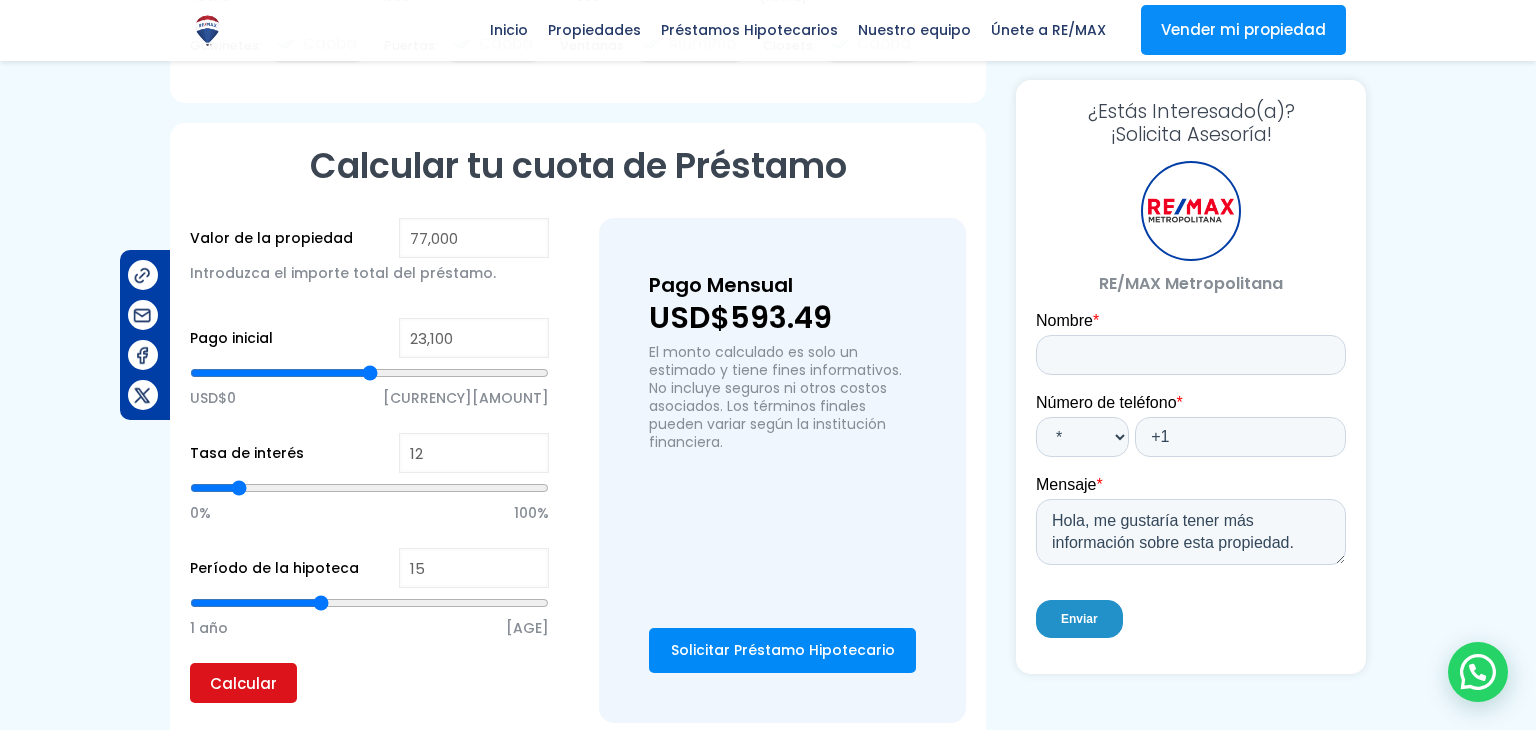 click on "Calcular" at bounding box center (243, 683) 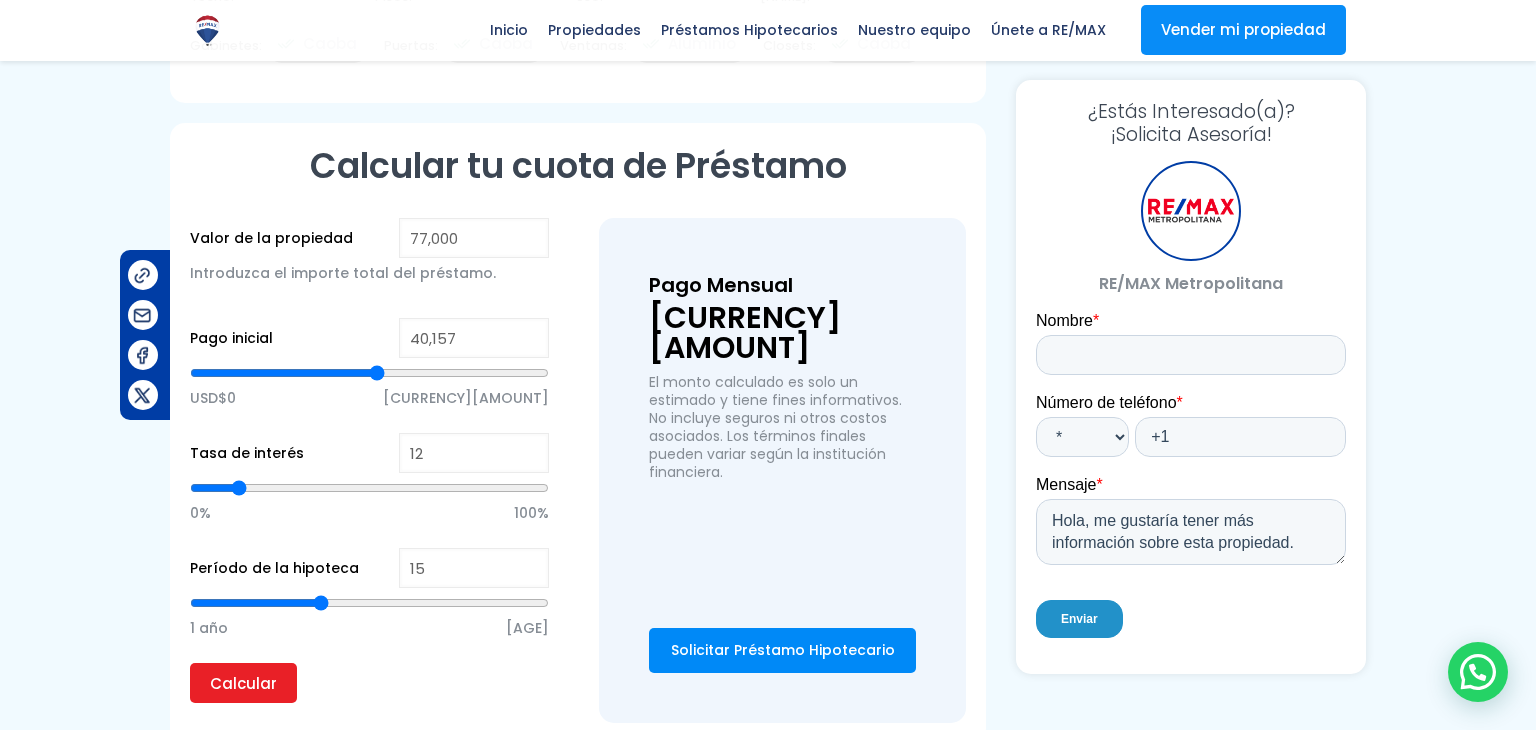 type on "40157" 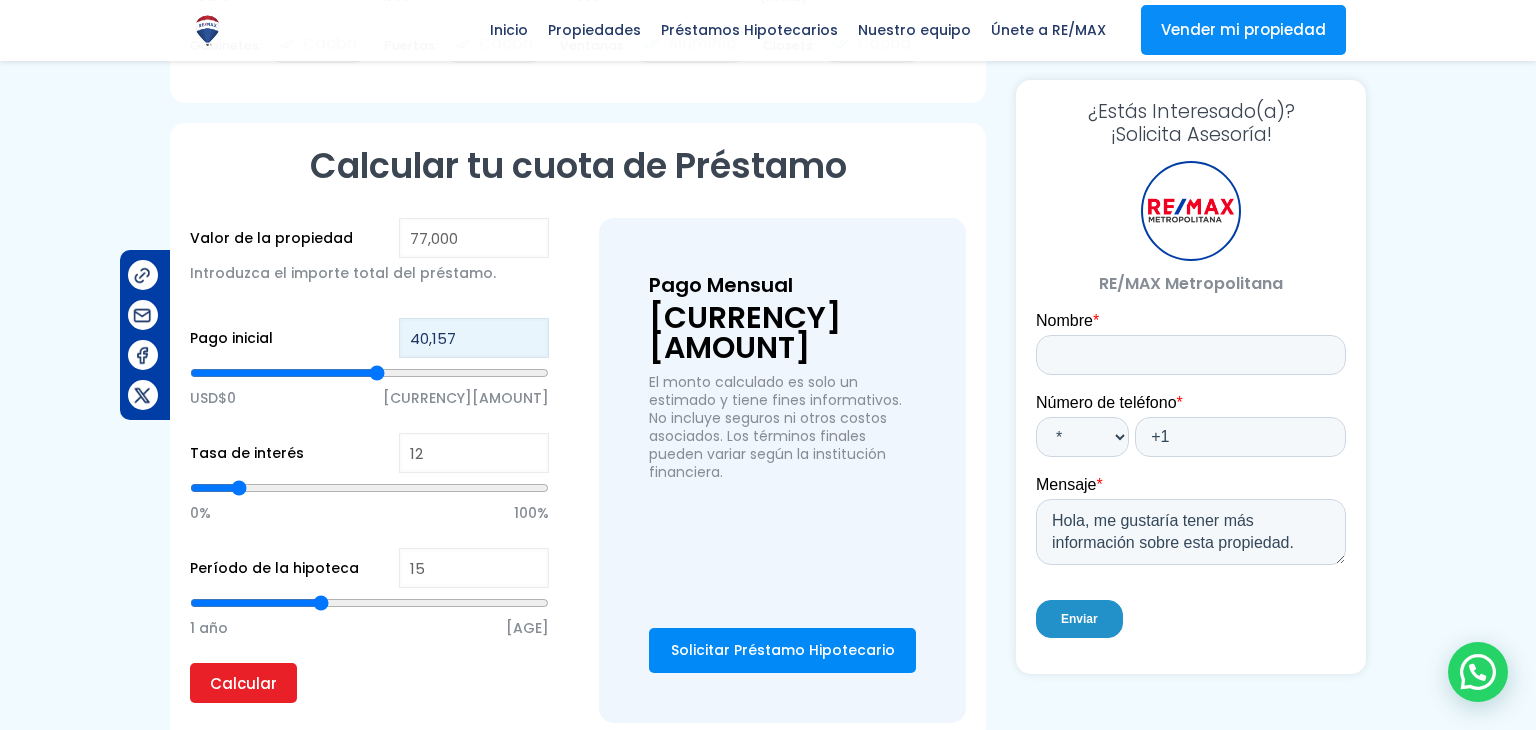 click on "40,157" at bounding box center [474, 338] 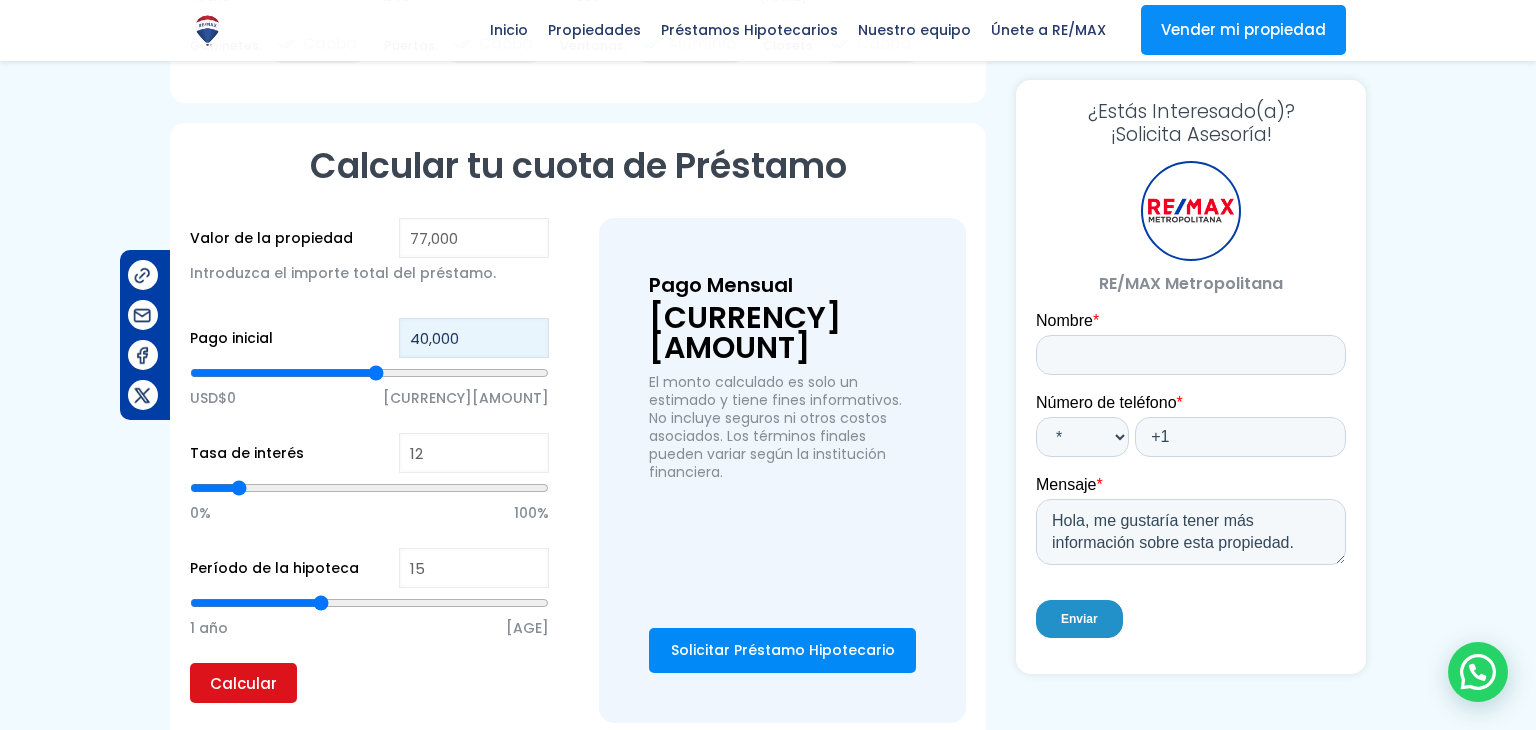 type on "40,000" 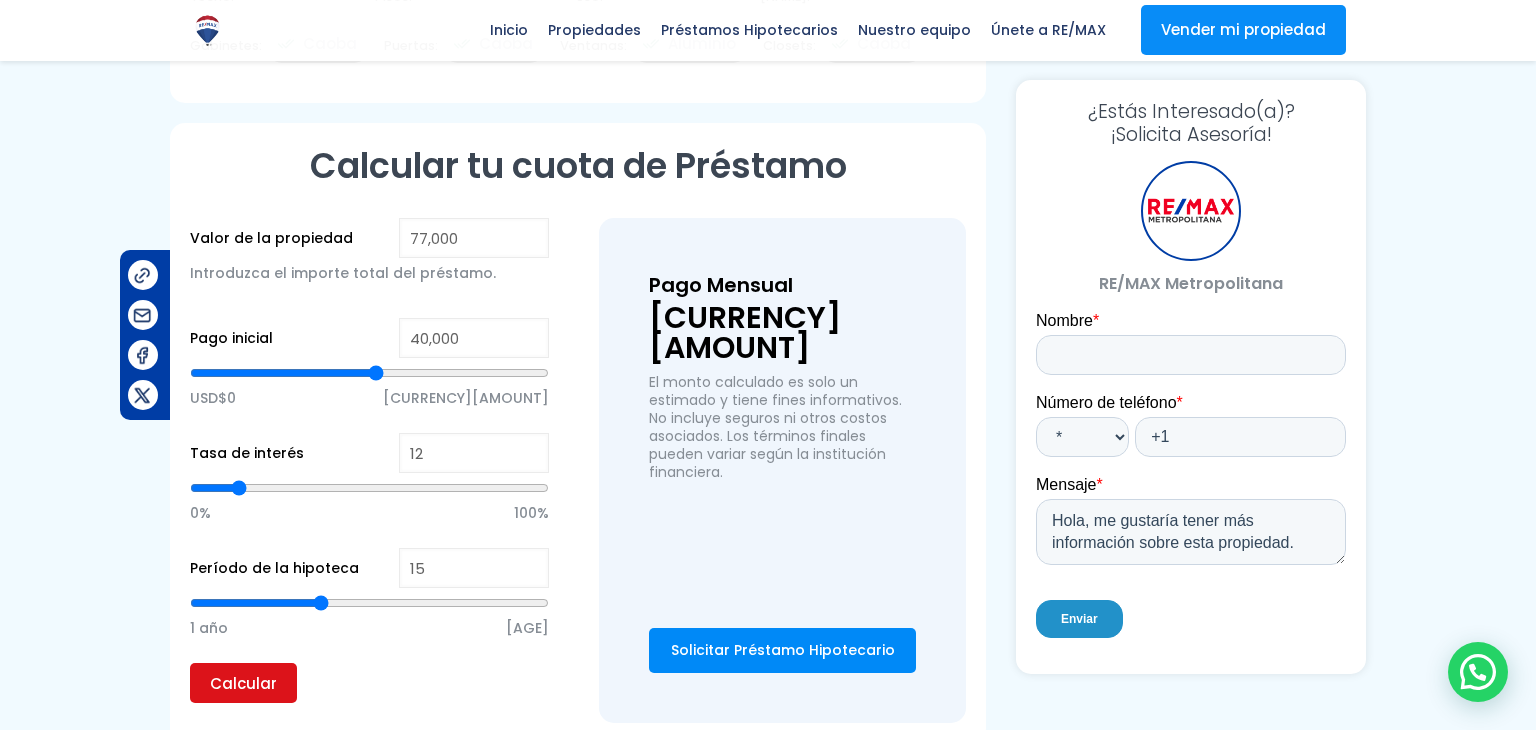 click on "Calcular" at bounding box center [243, 683] 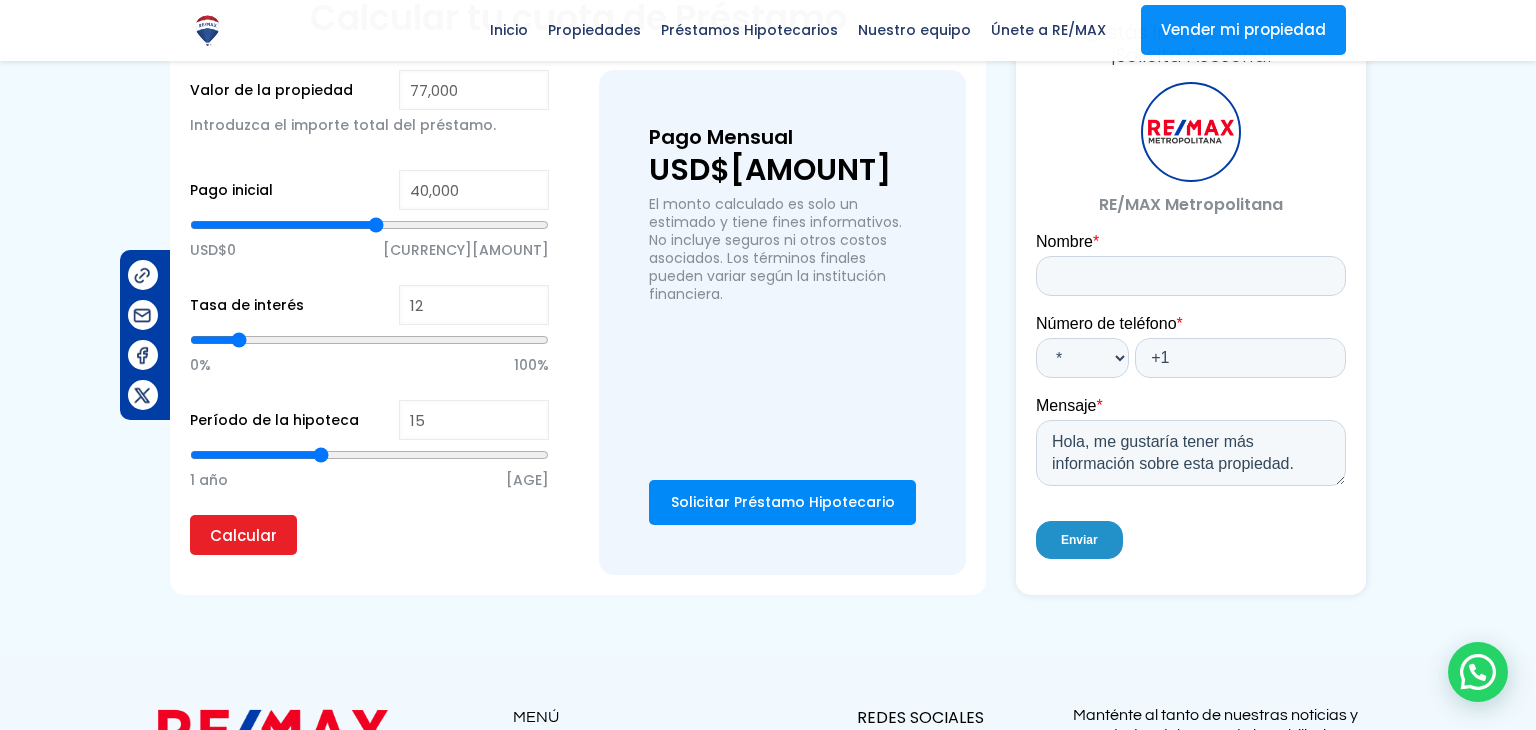 scroll, scrollTop: 1577, scrollLeft: 0, axis: vertical 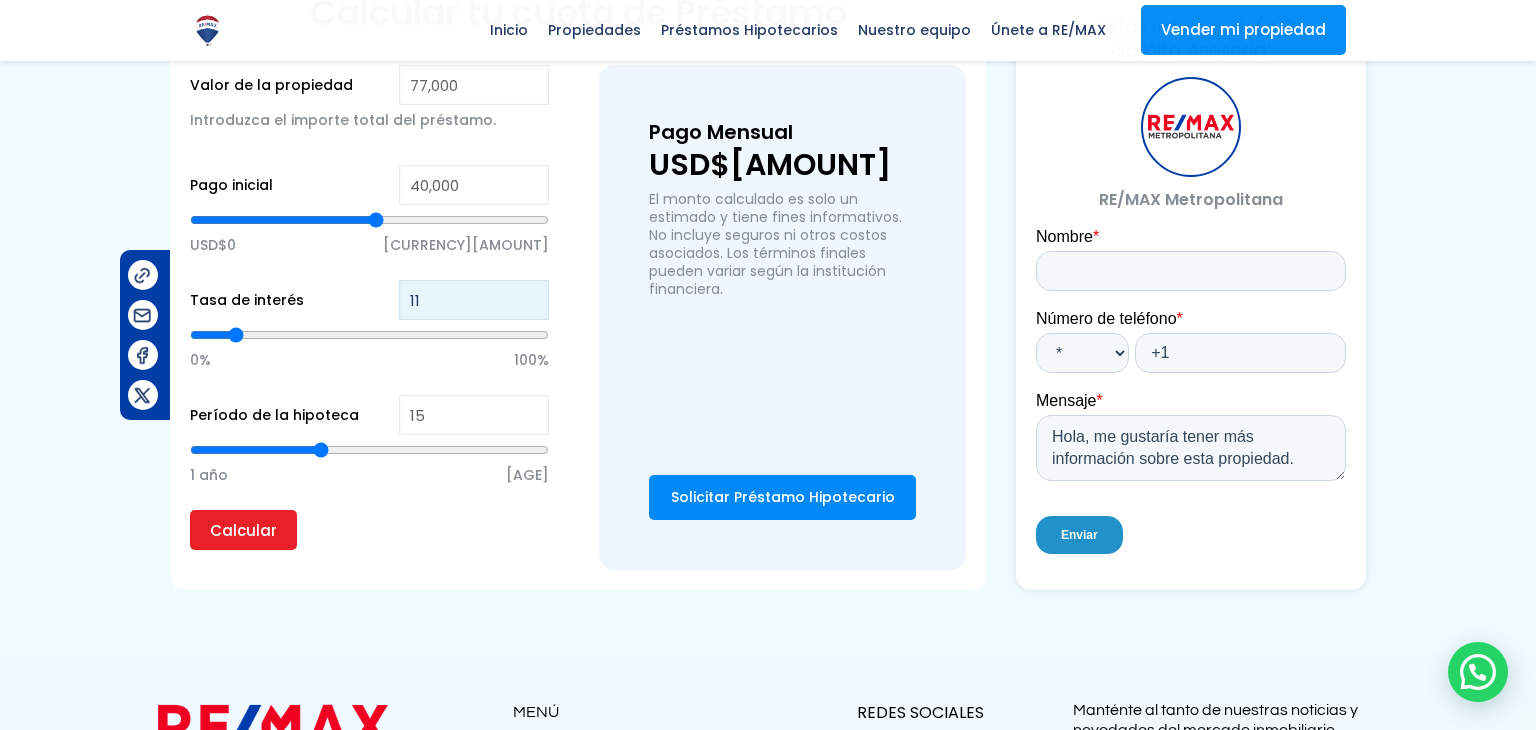 click on "11" at bounding box center [474, 300] 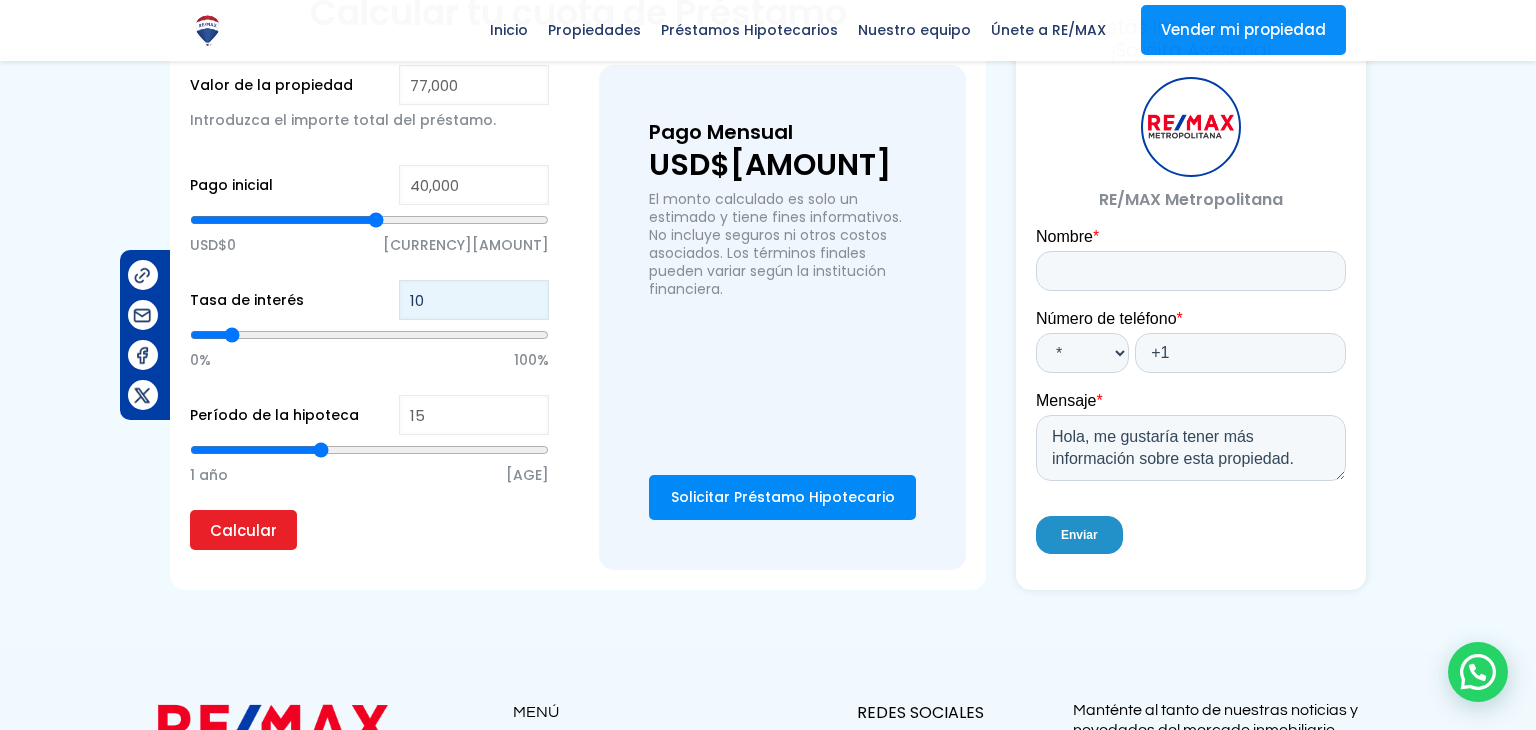 type on "10" 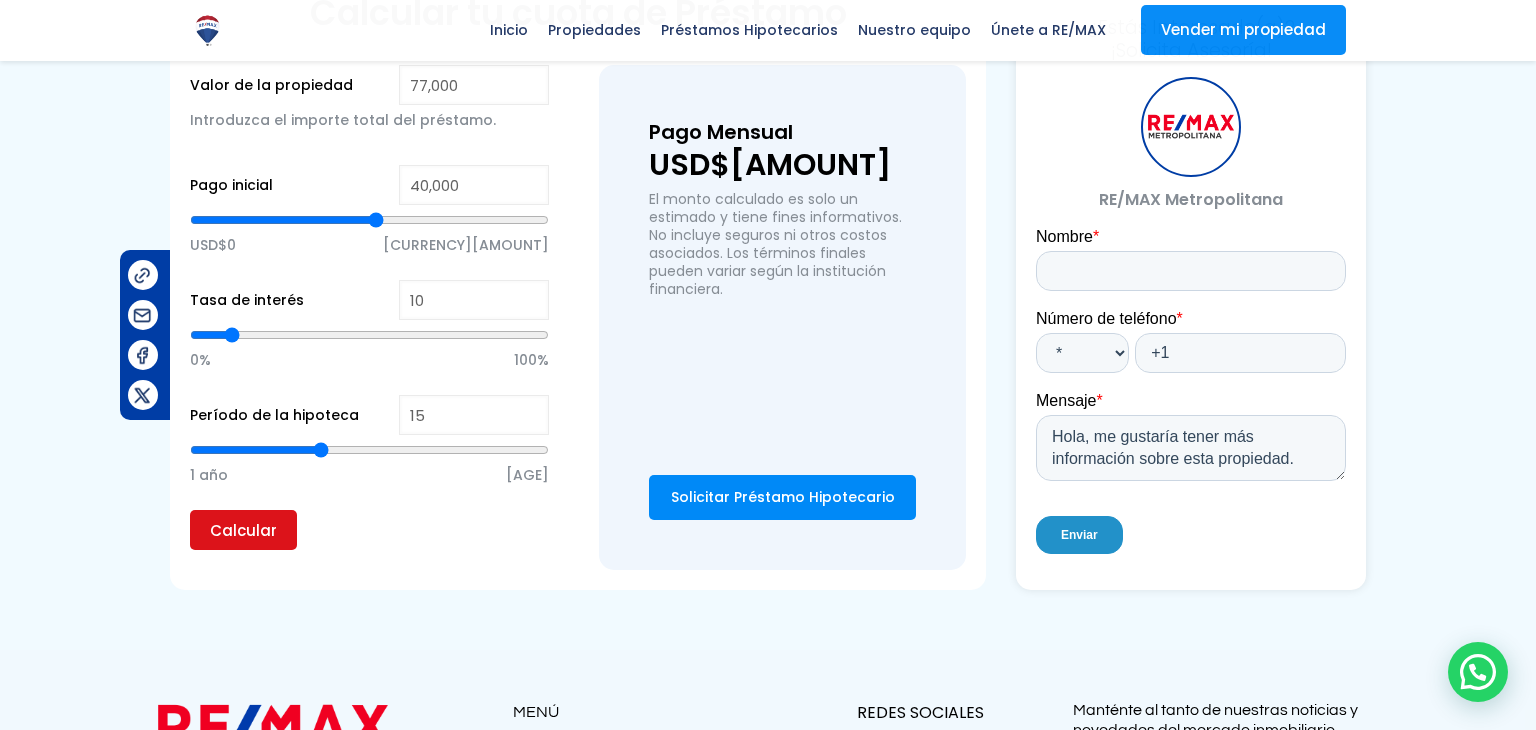 click on "Calcular" at bounding box center [243, 530] 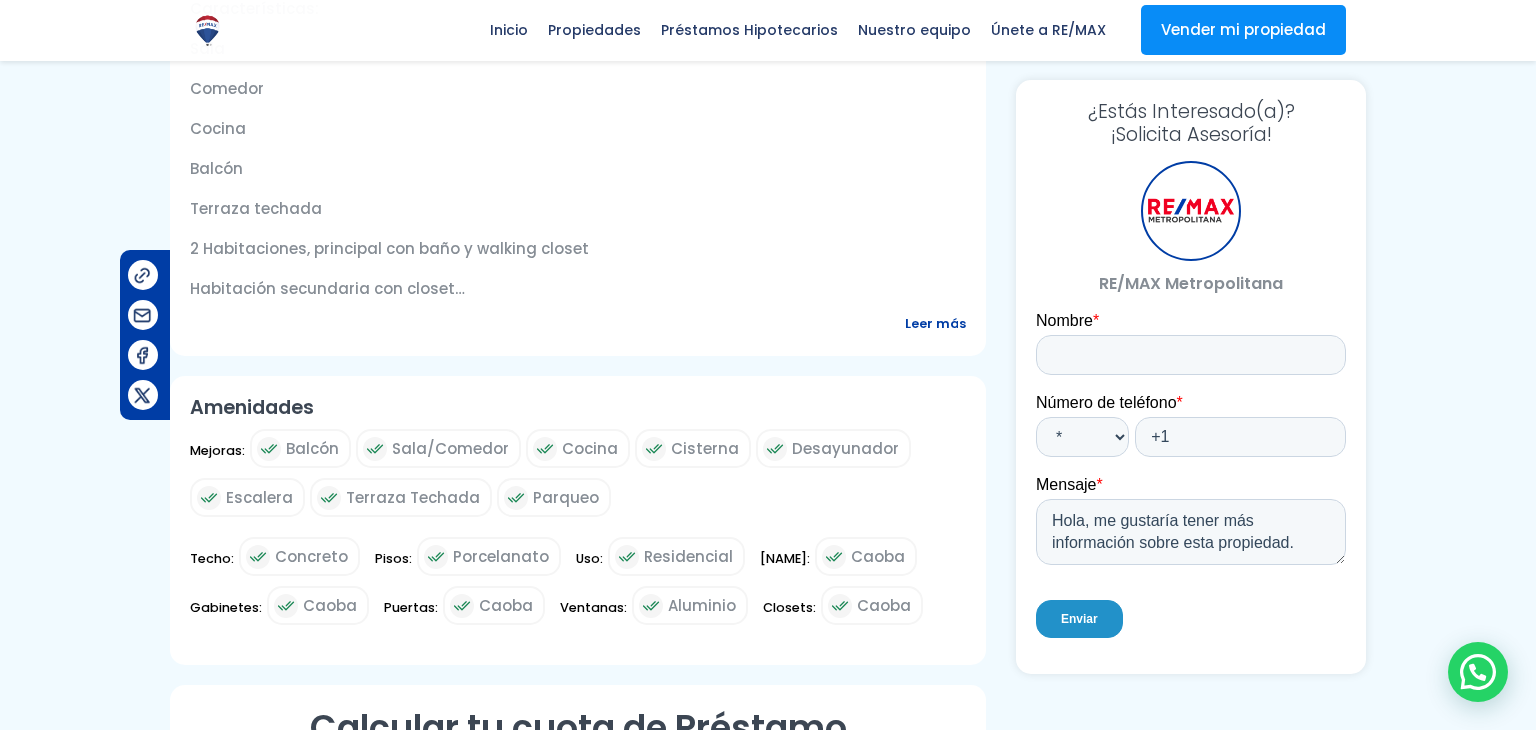 scroll, scrollTop: 856, scrollLeft: 0, axis: vertical 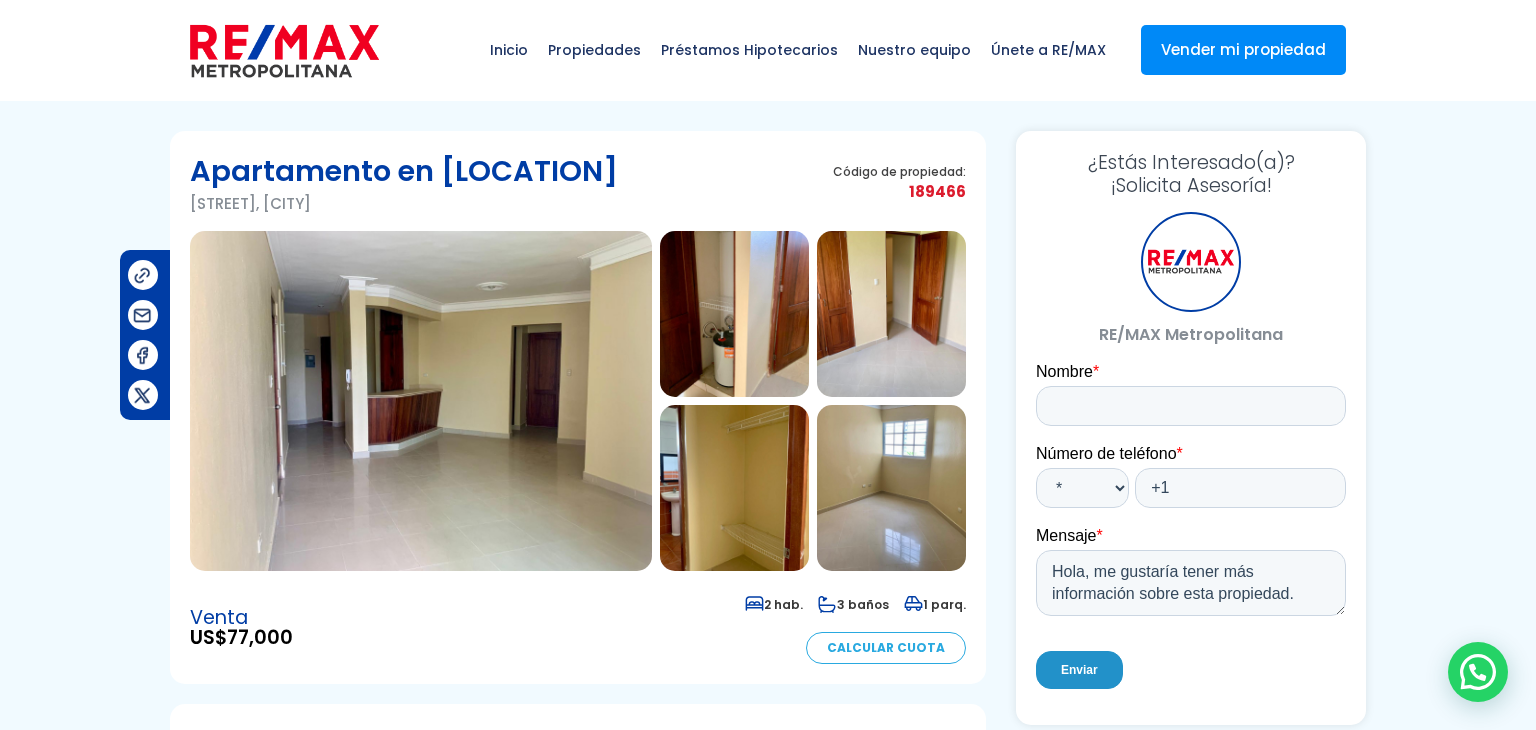 click at bounding box center [421, 401] 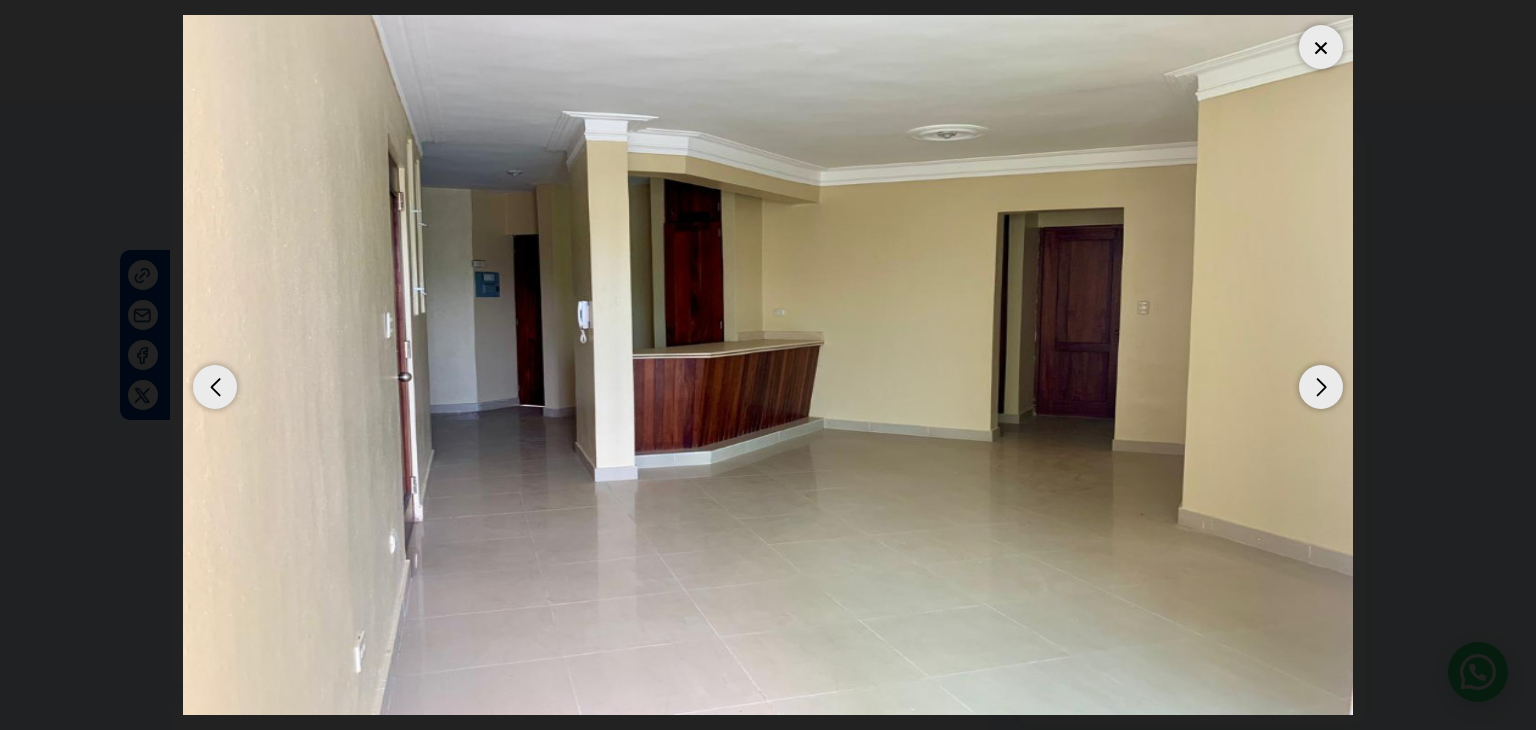 click at bounding box center (768, 365) 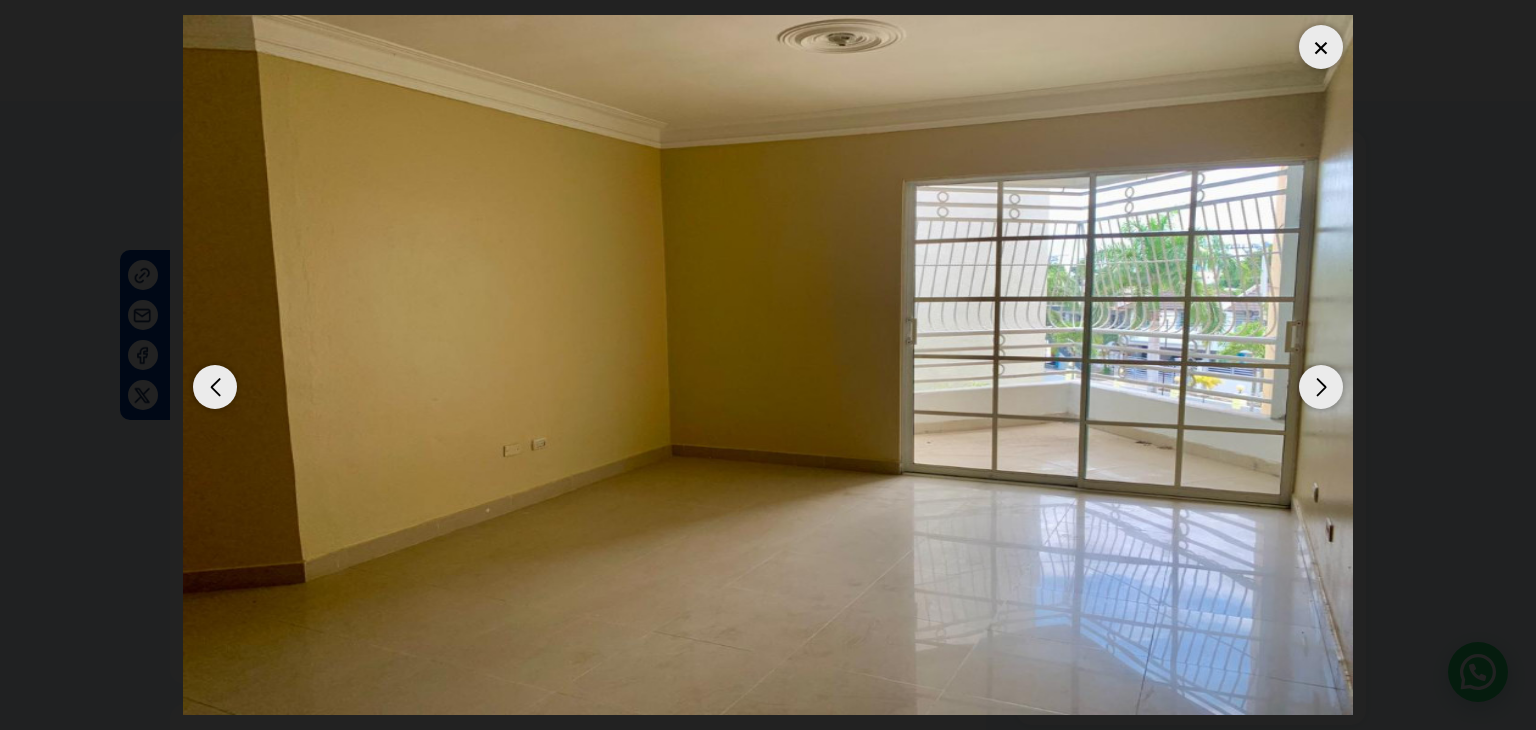 click at bounding box center [768, 365] 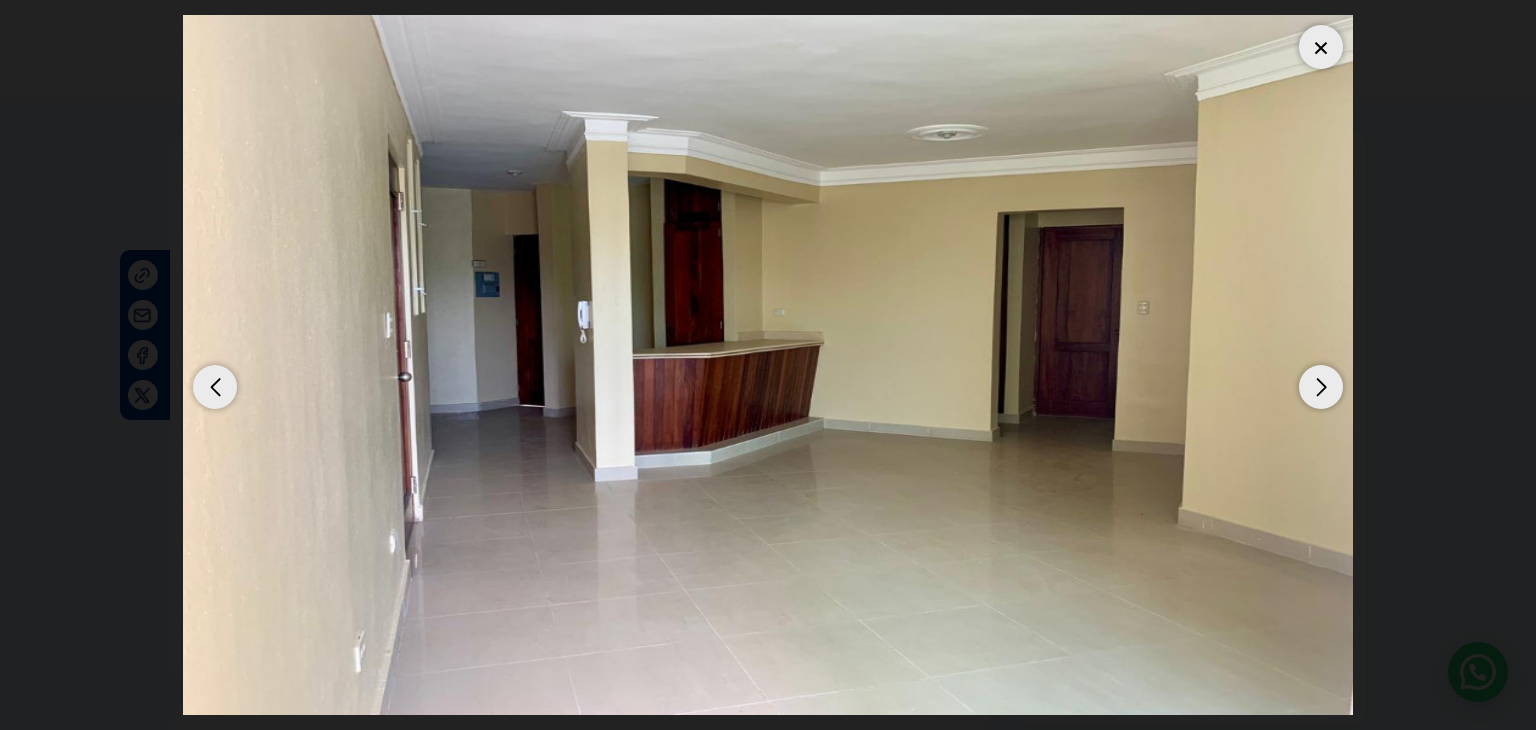 click at bounding box center [1321, 387] 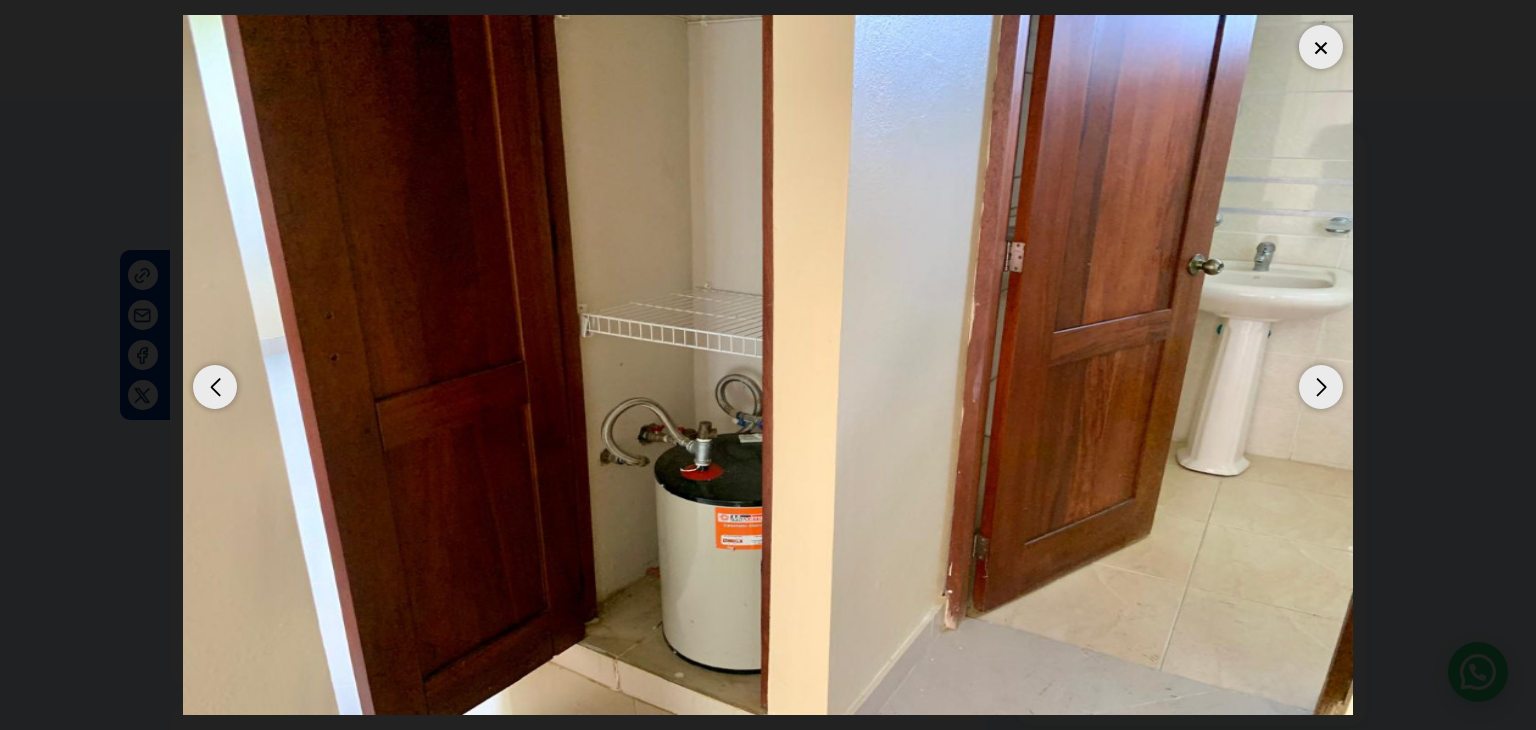 click at bounding box center [1321, 387] 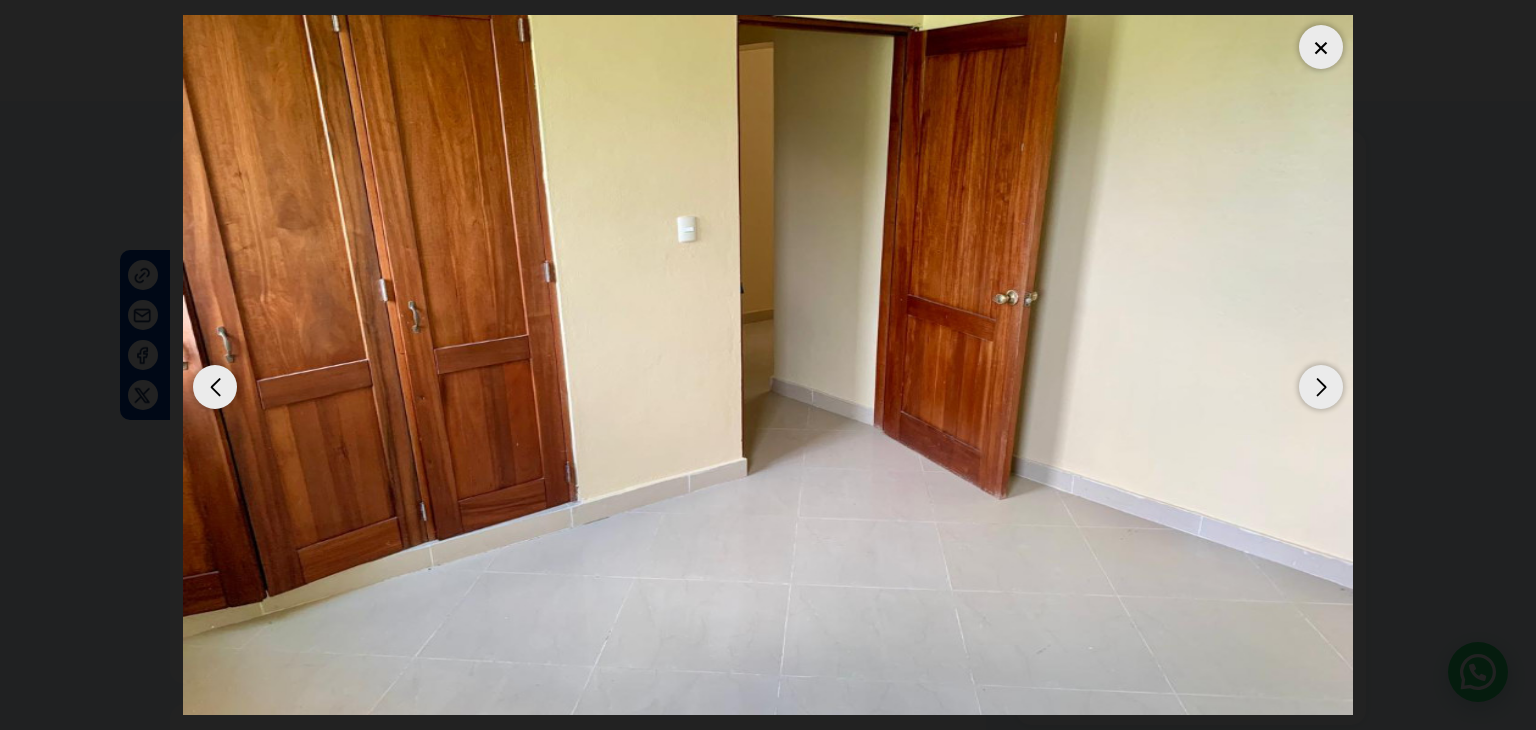 click at bounding box center [1321, 387] 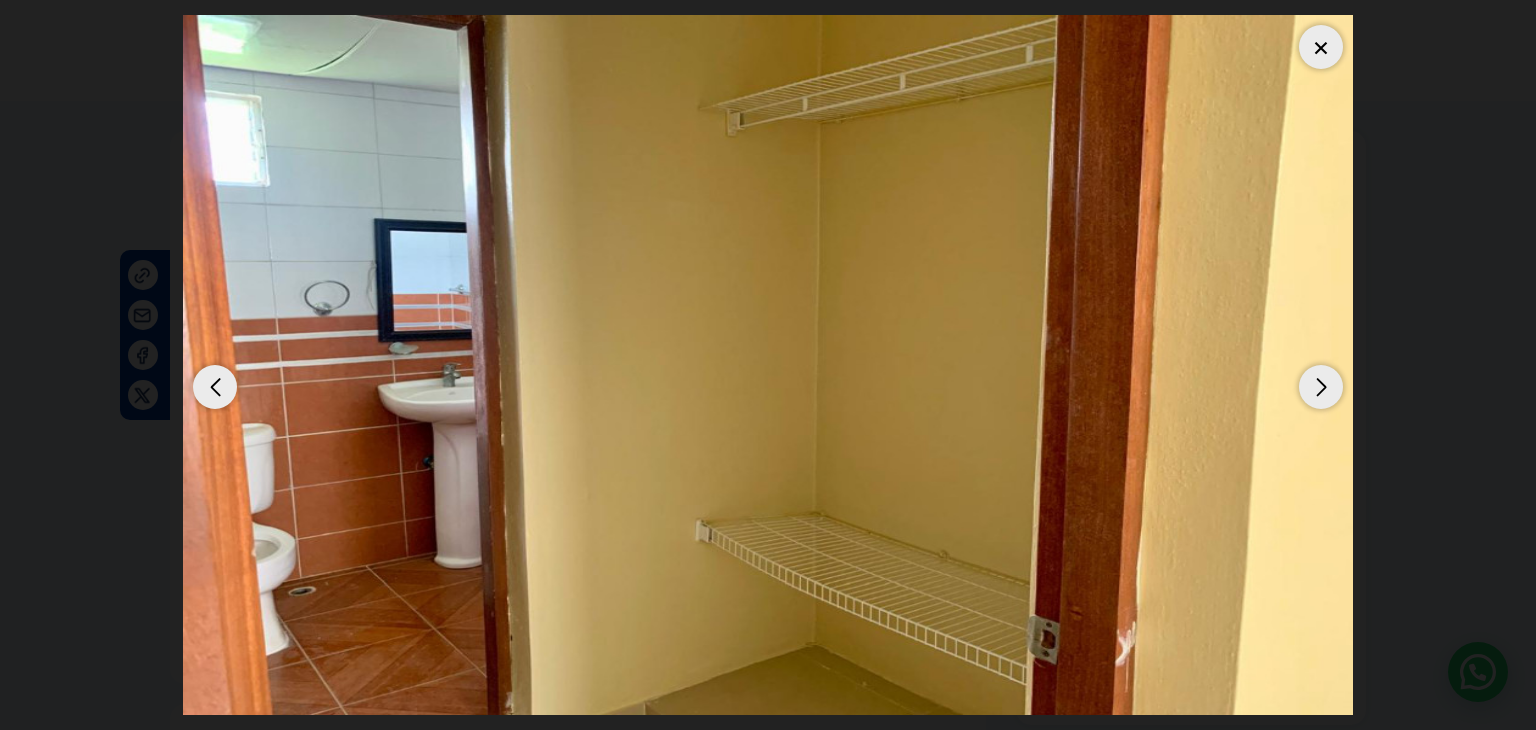 click at bounding box center (1321, 387) 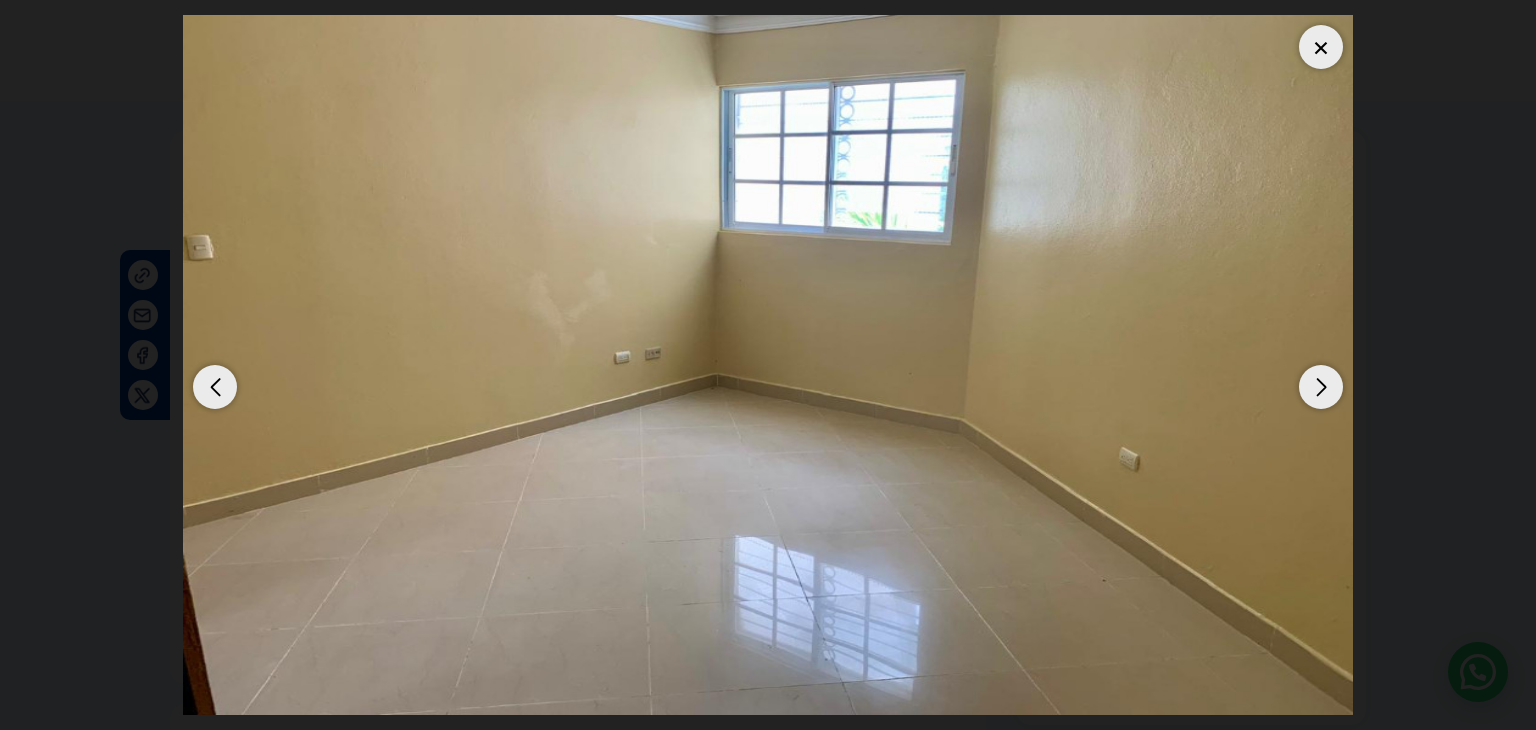 click at bounding box center (1321, 387) 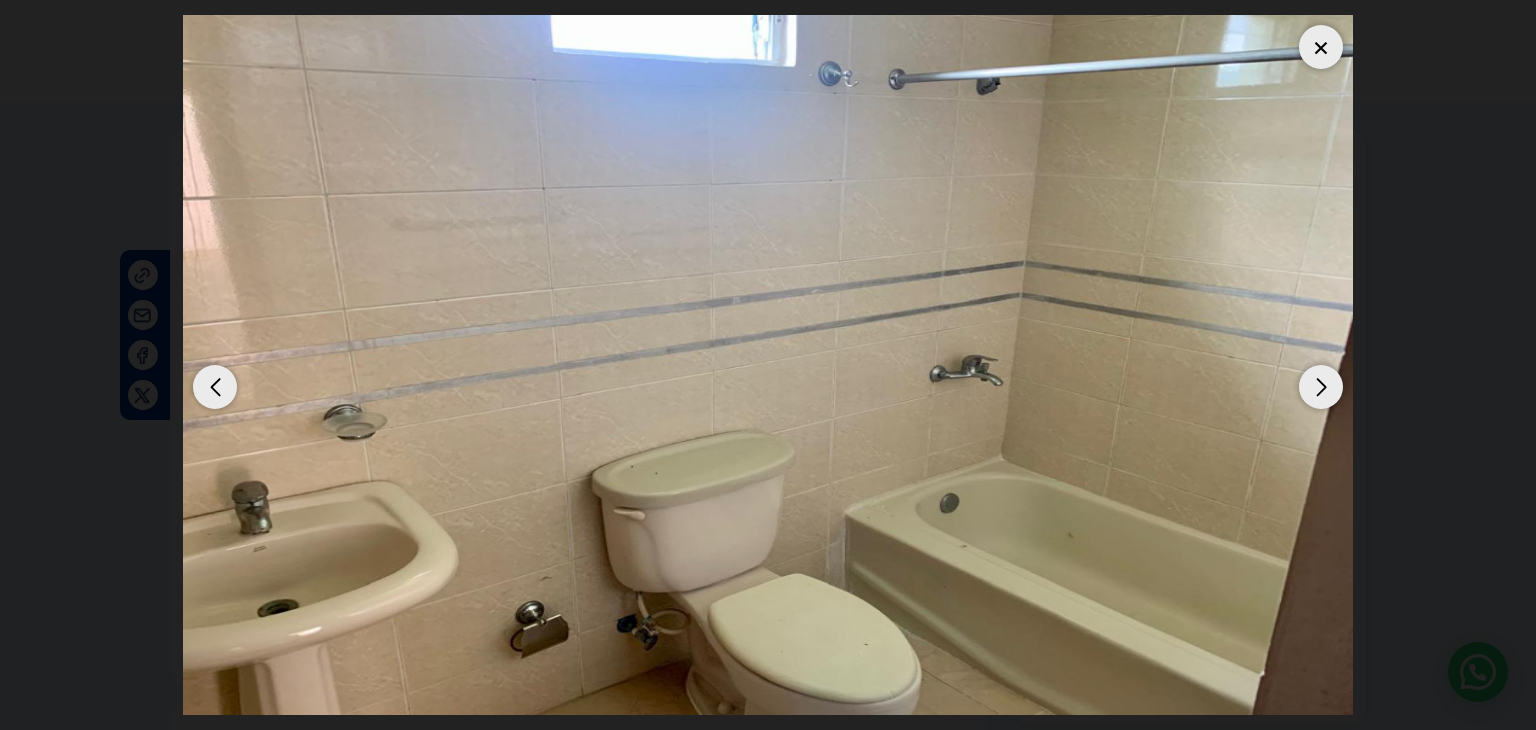 click at bounding box center [1321, 387] 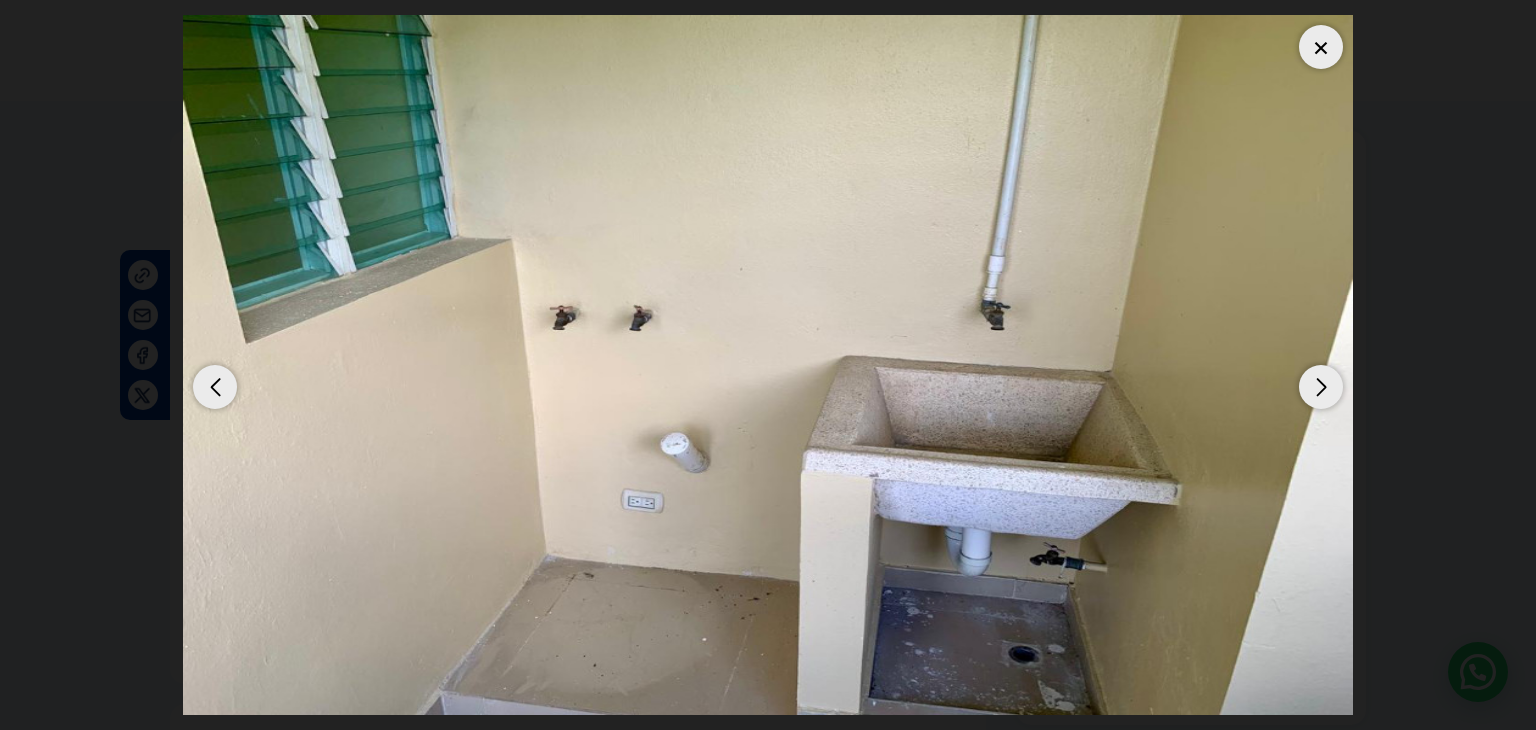 click at bounding box center [1321, 387] 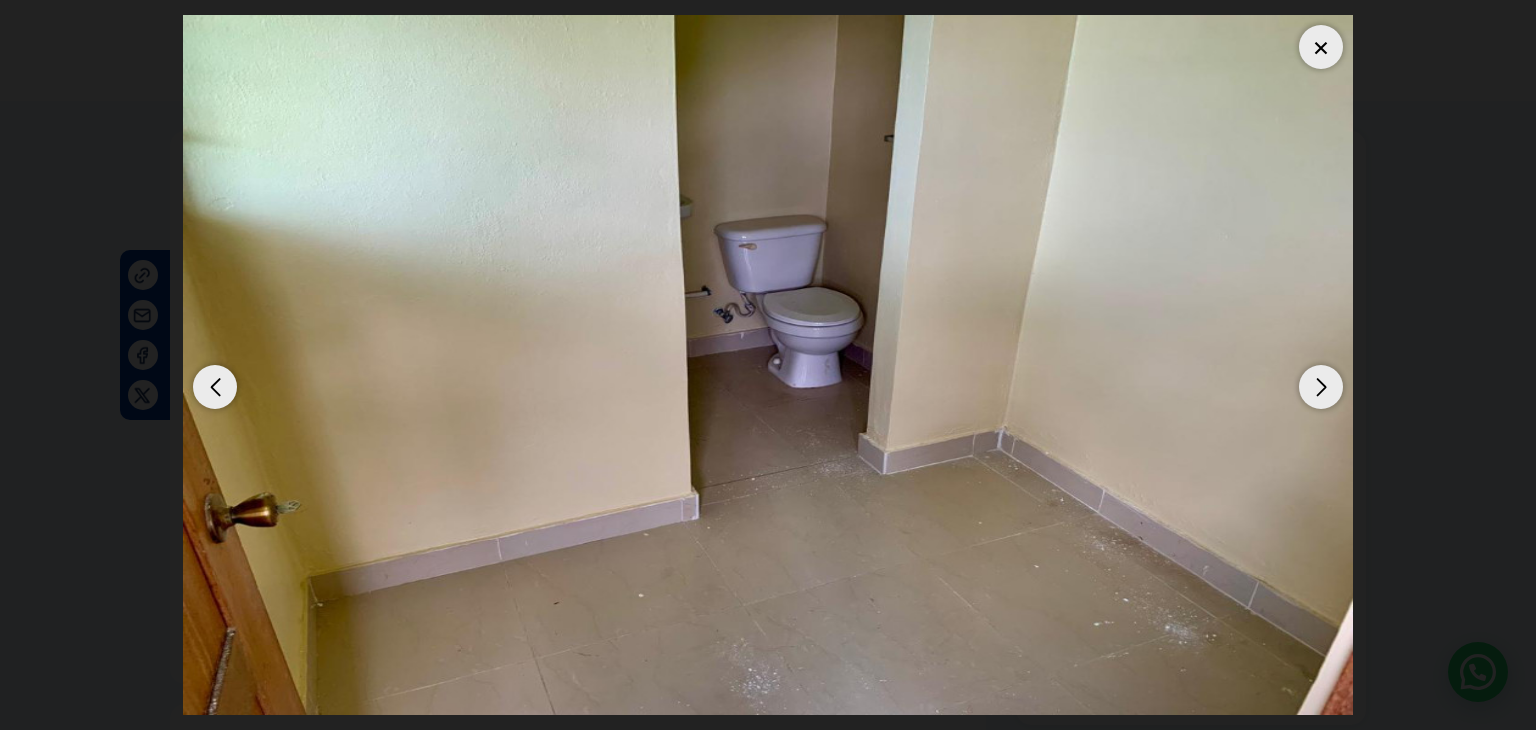click at bounding box center (1321, 387) 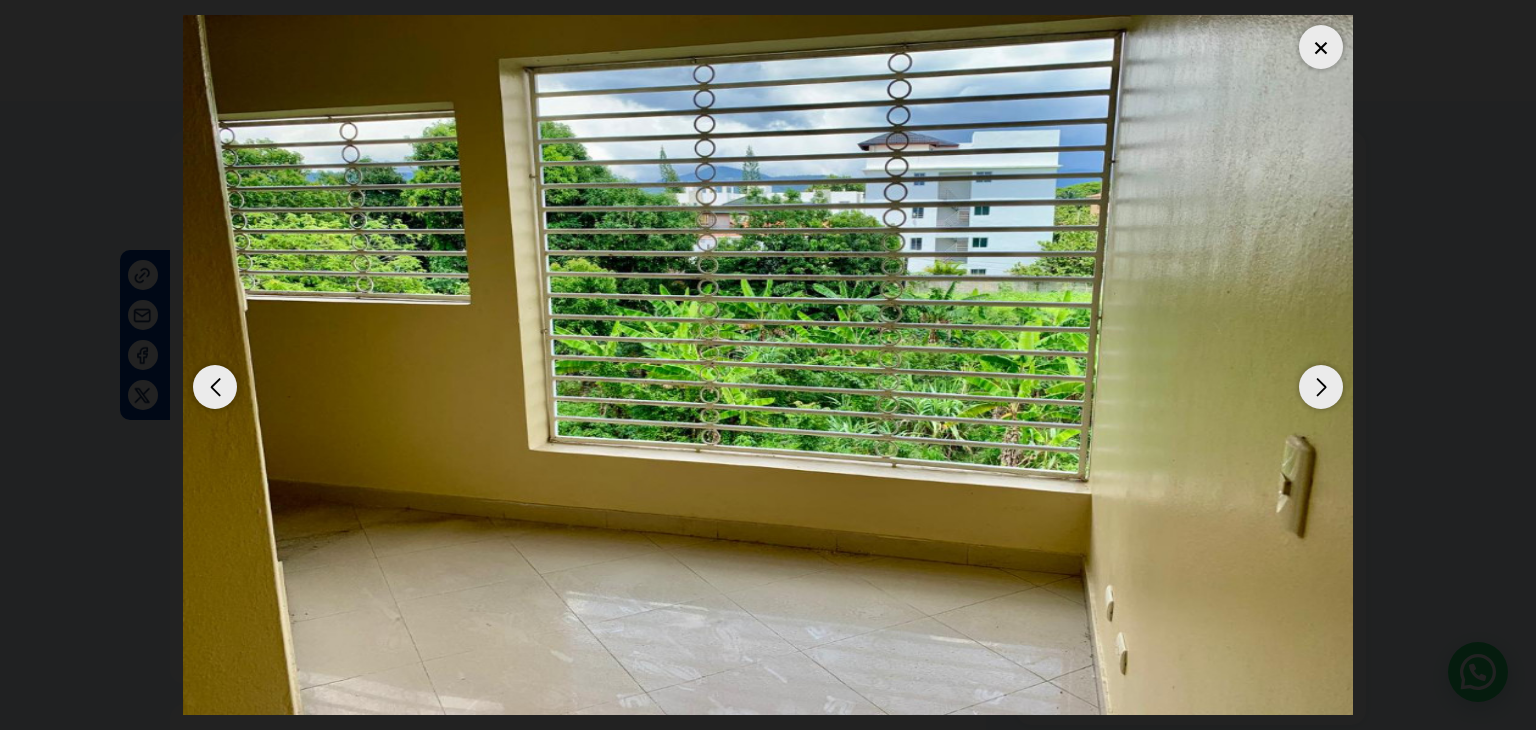 click at bounding box center (1321, 387) 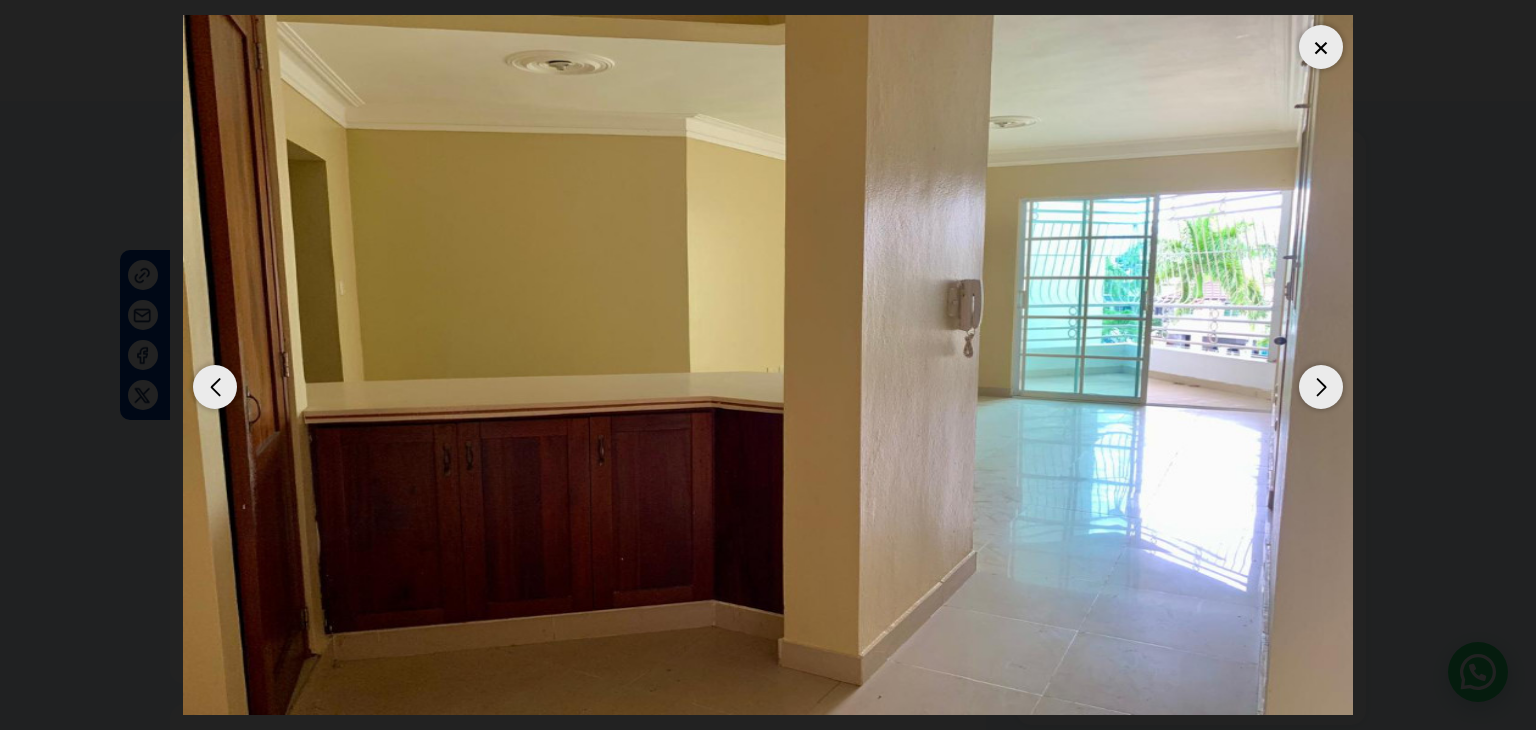 click at bounding box center (1321, 387) 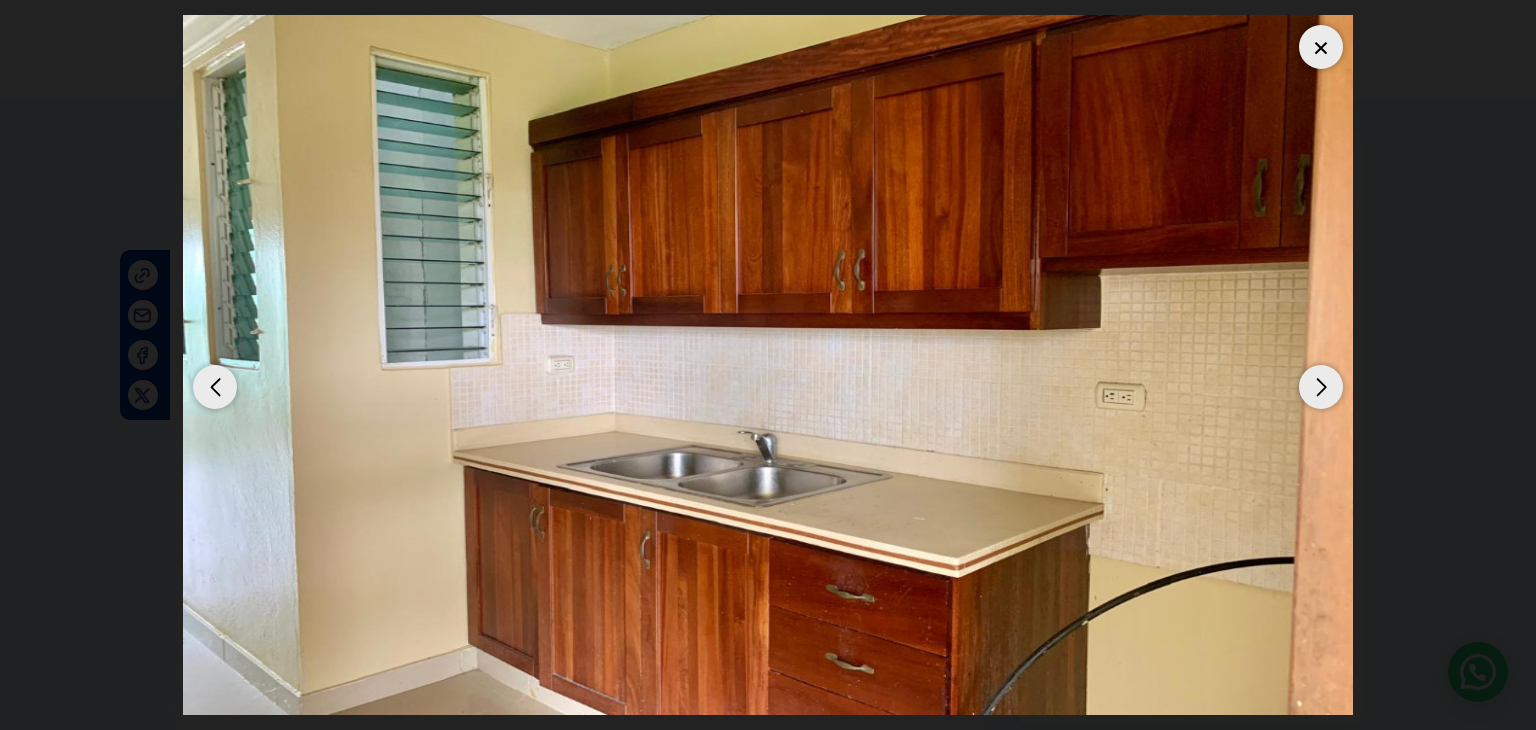 click at bounding box center [1321, 387] 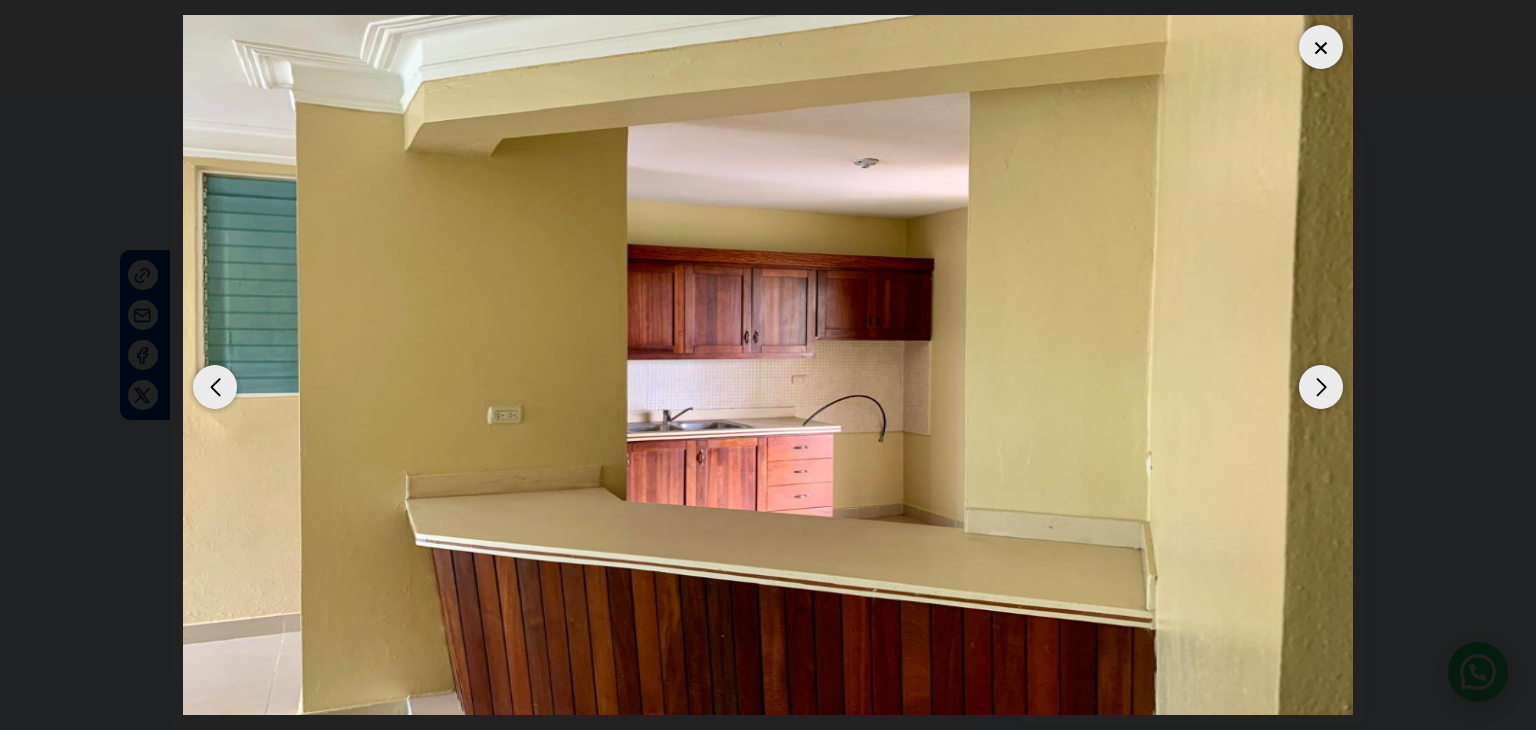 click at bounding box center [1321, 387] 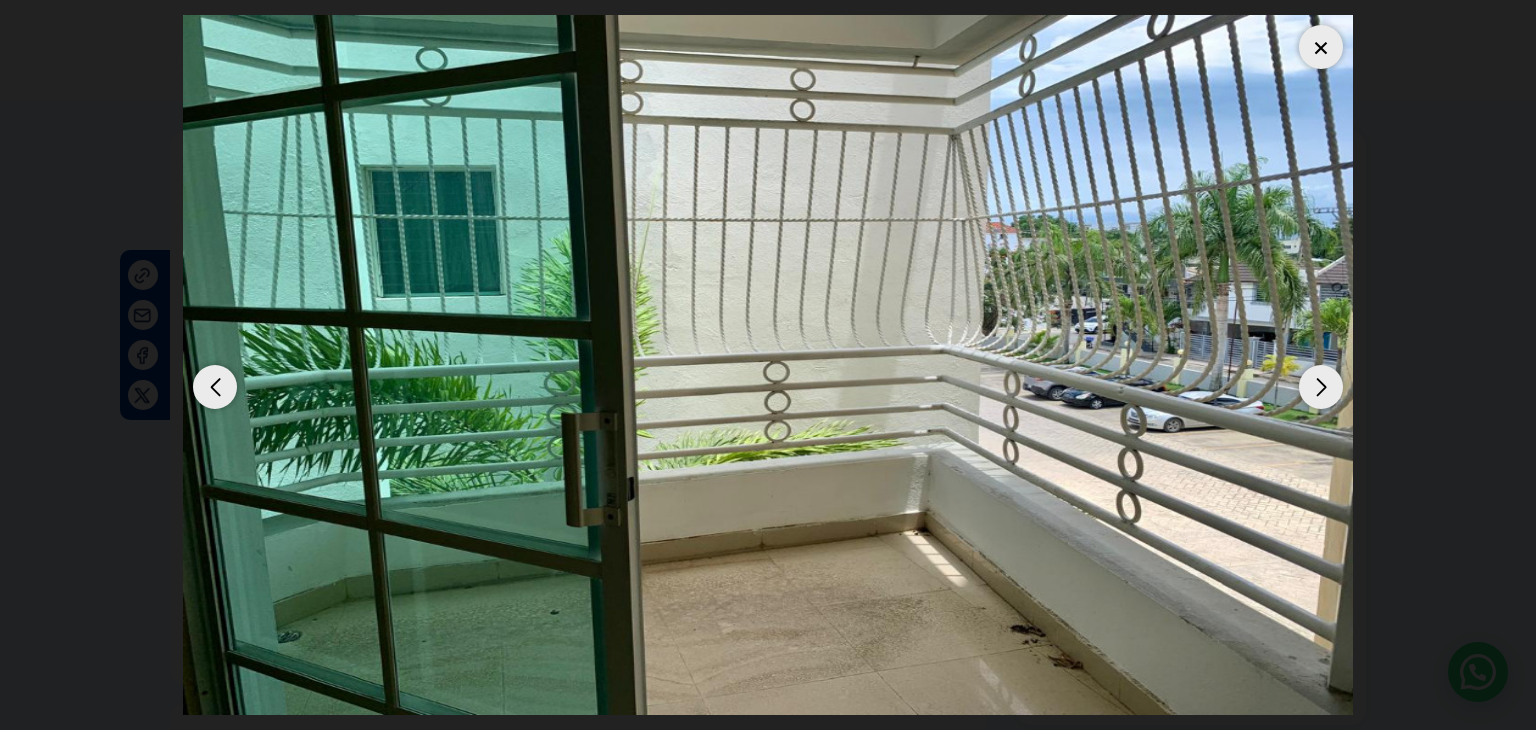 click at bounding box center (1321, 387) 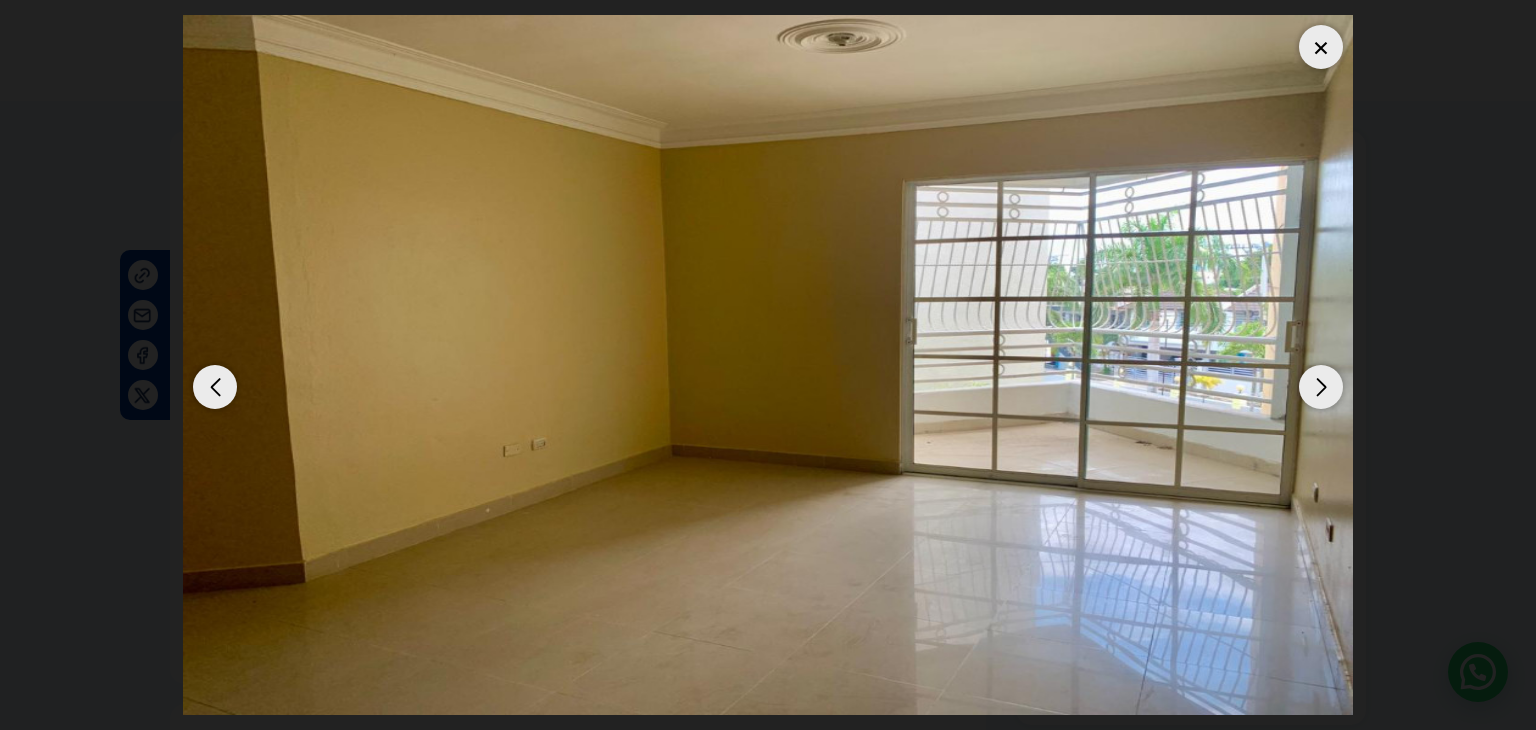 click at bounding box center [1321, 47] 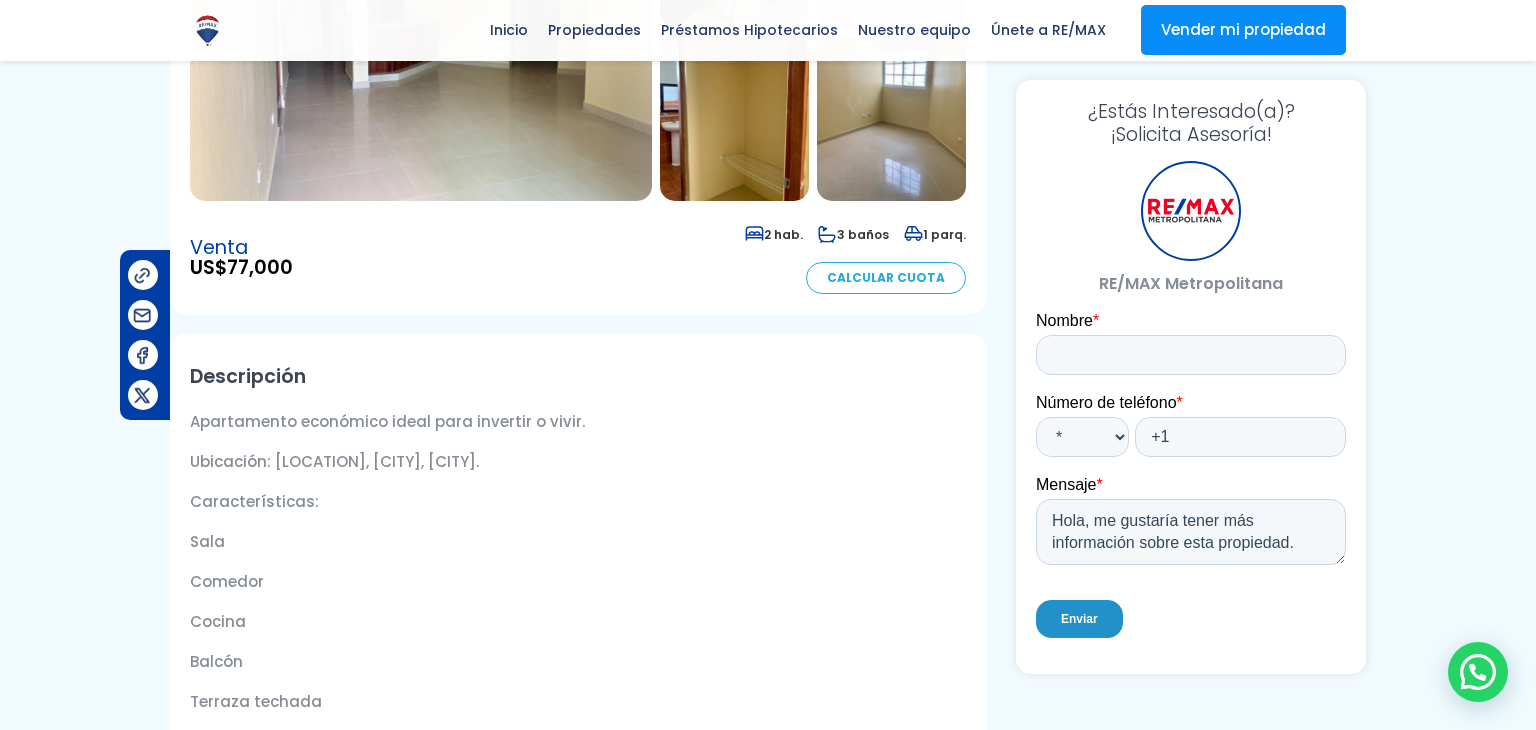 scroll, scrollTop: 378, scrollLeft: 0, axis: vertical 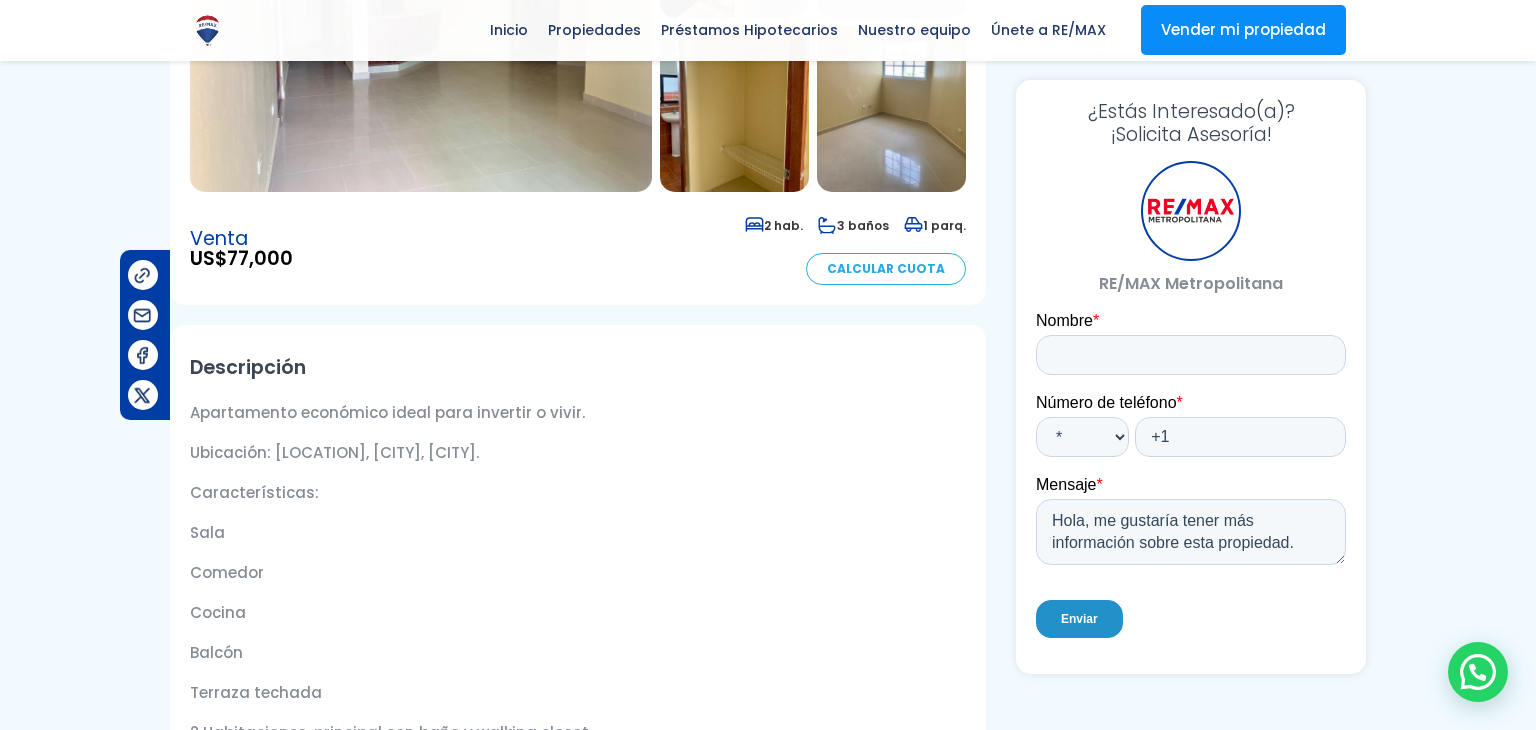 click on "Calcular Cuota" at bounding box center (886, 269) 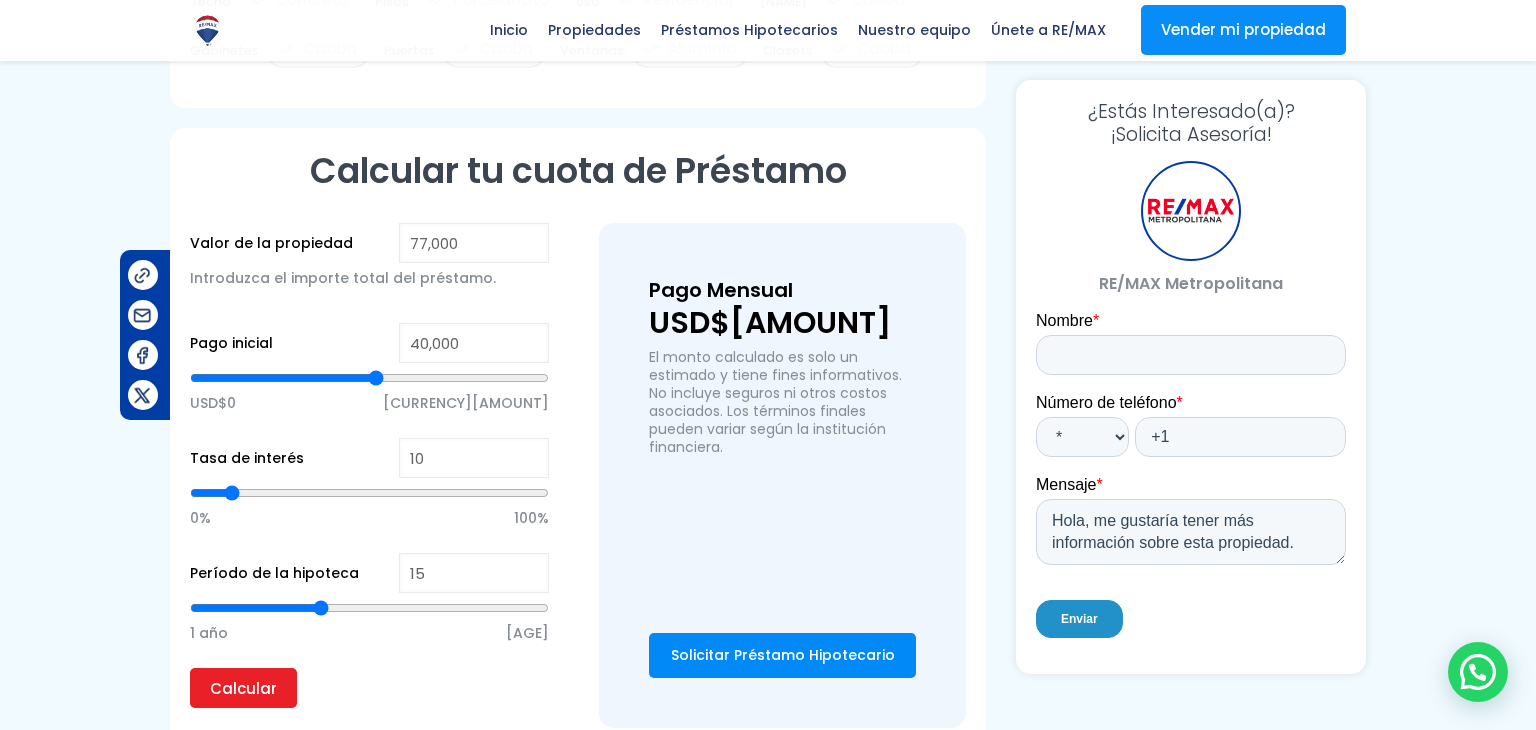 scroll, scrollTop: 1424, scrollLeft: 0, axis: vertical 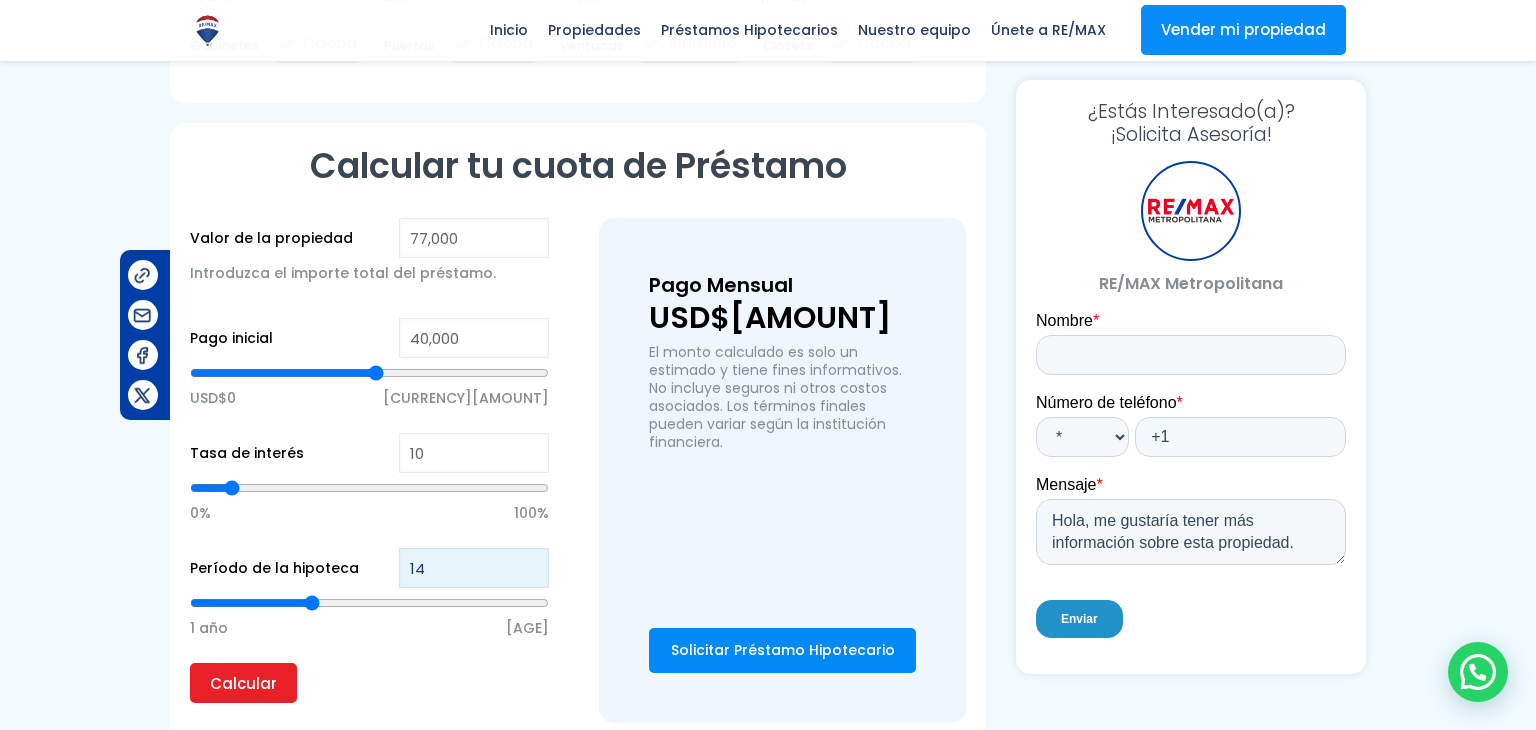click on "14" at bounding box center (474, 568) 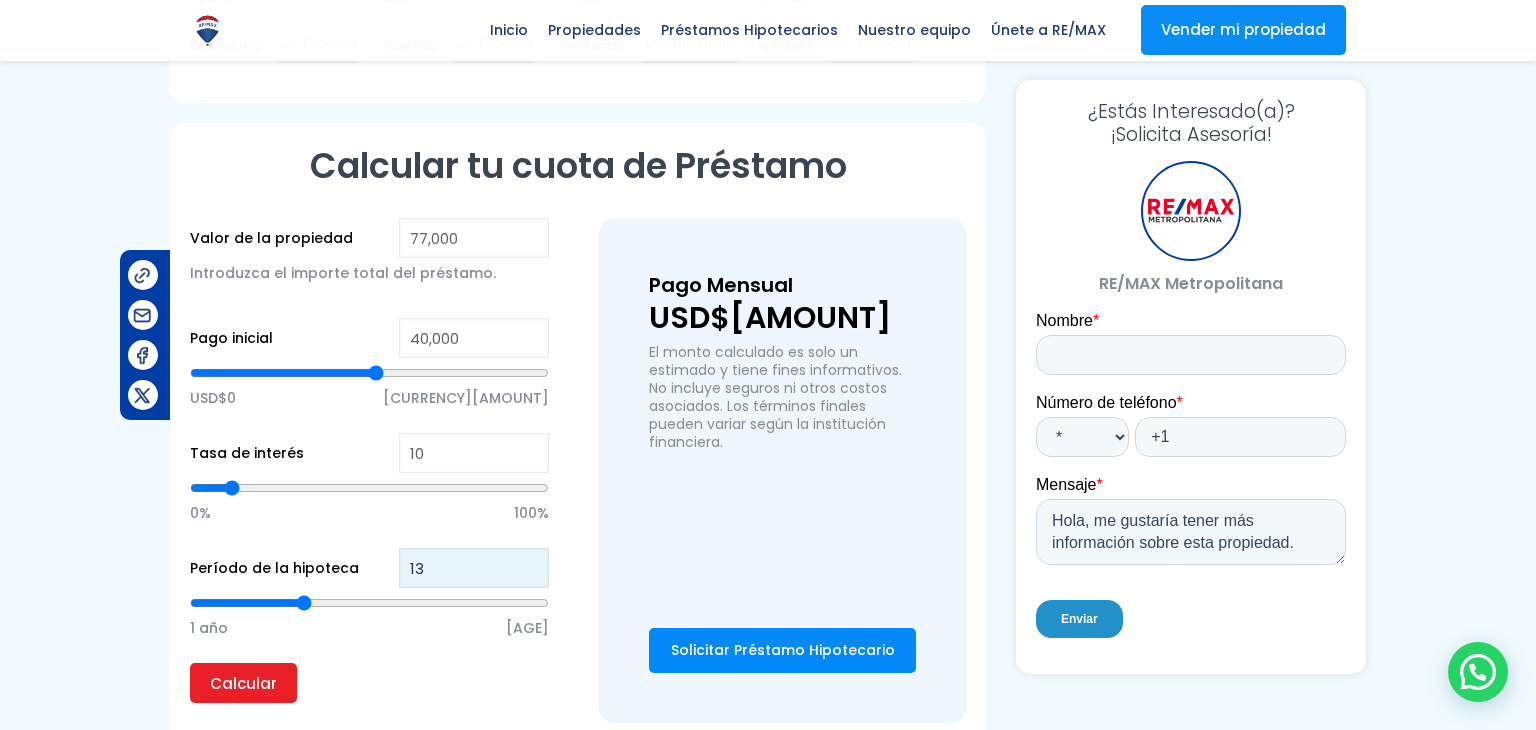 click on "13" at bounding box center [474, 568] 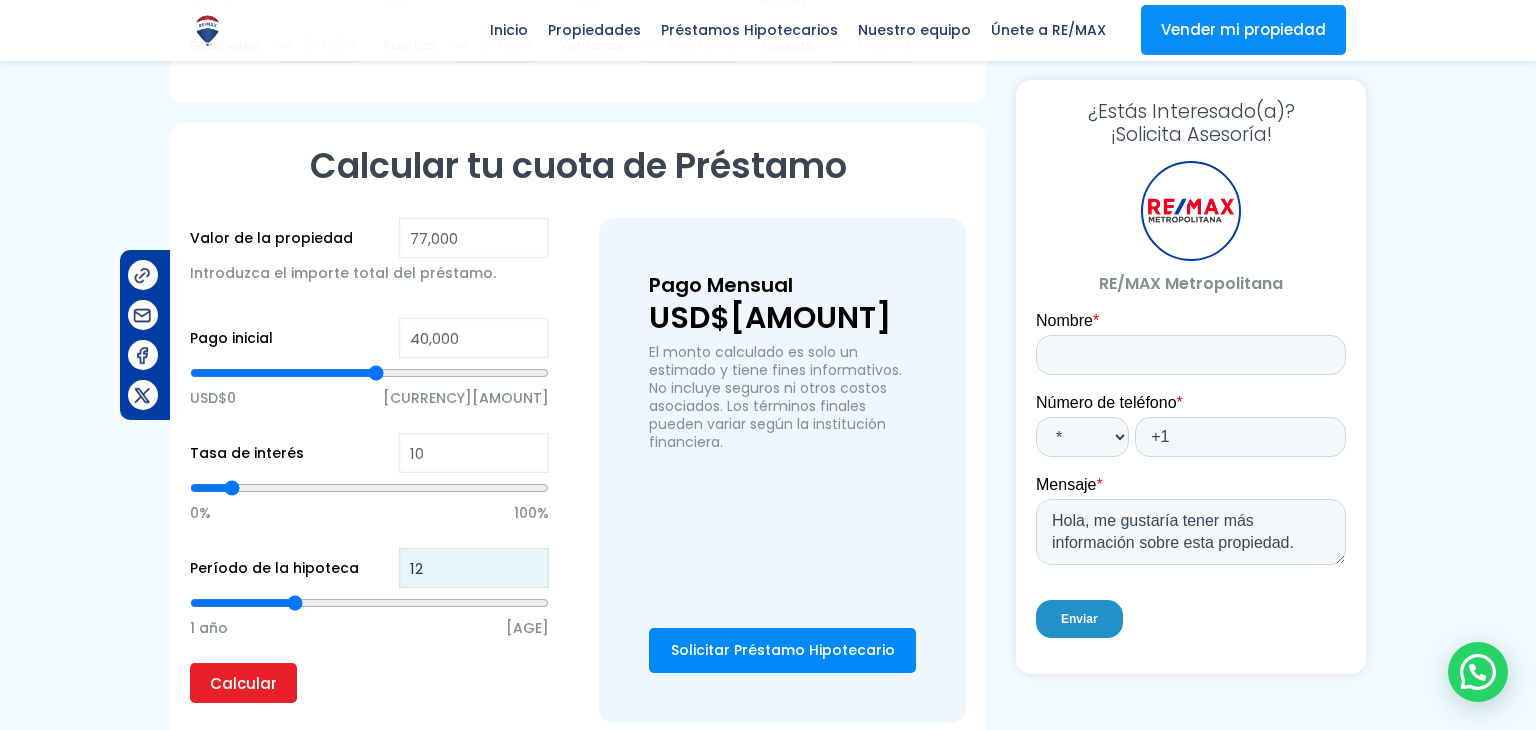 click on "12" at bounding box center [474, 568] 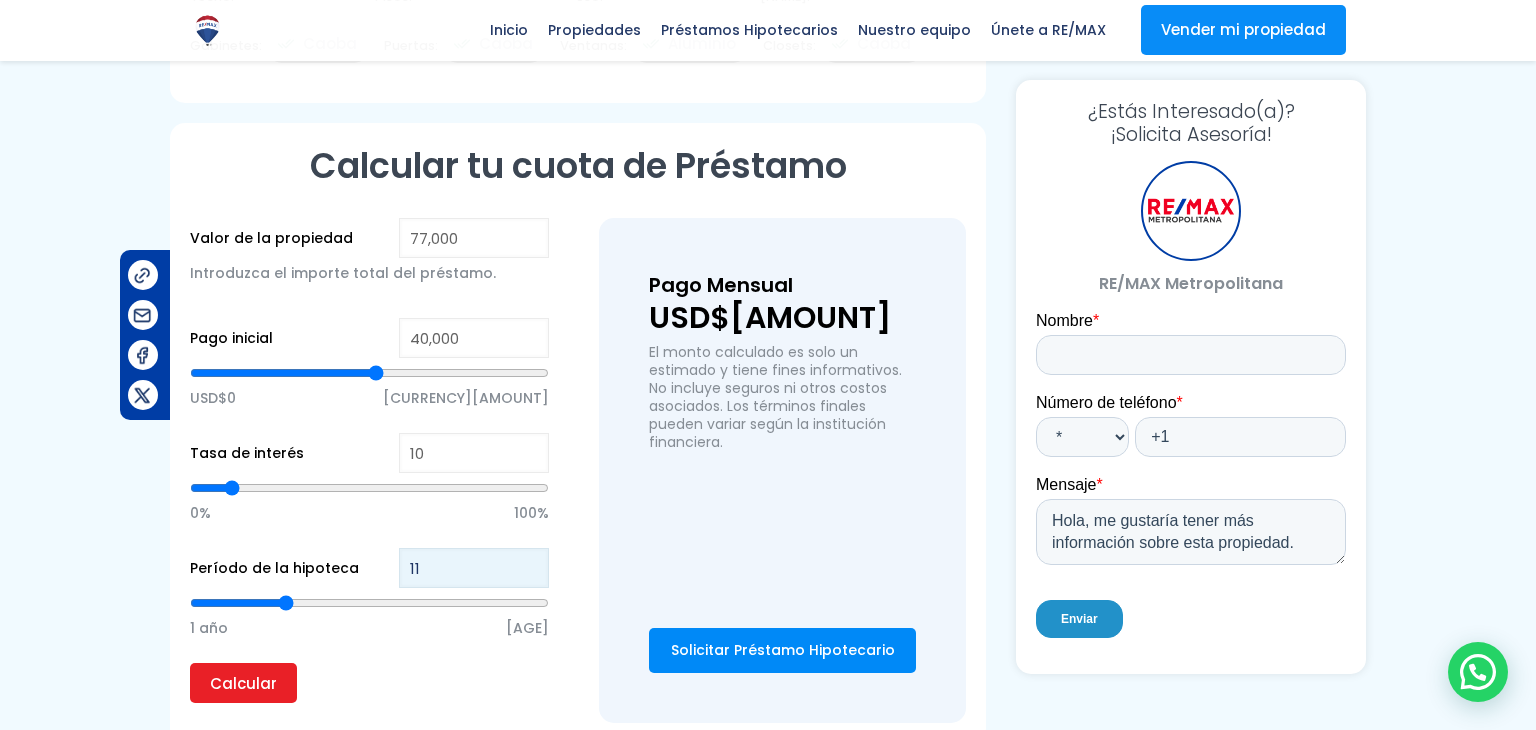 click on "11" at bounding box center [474, 568] 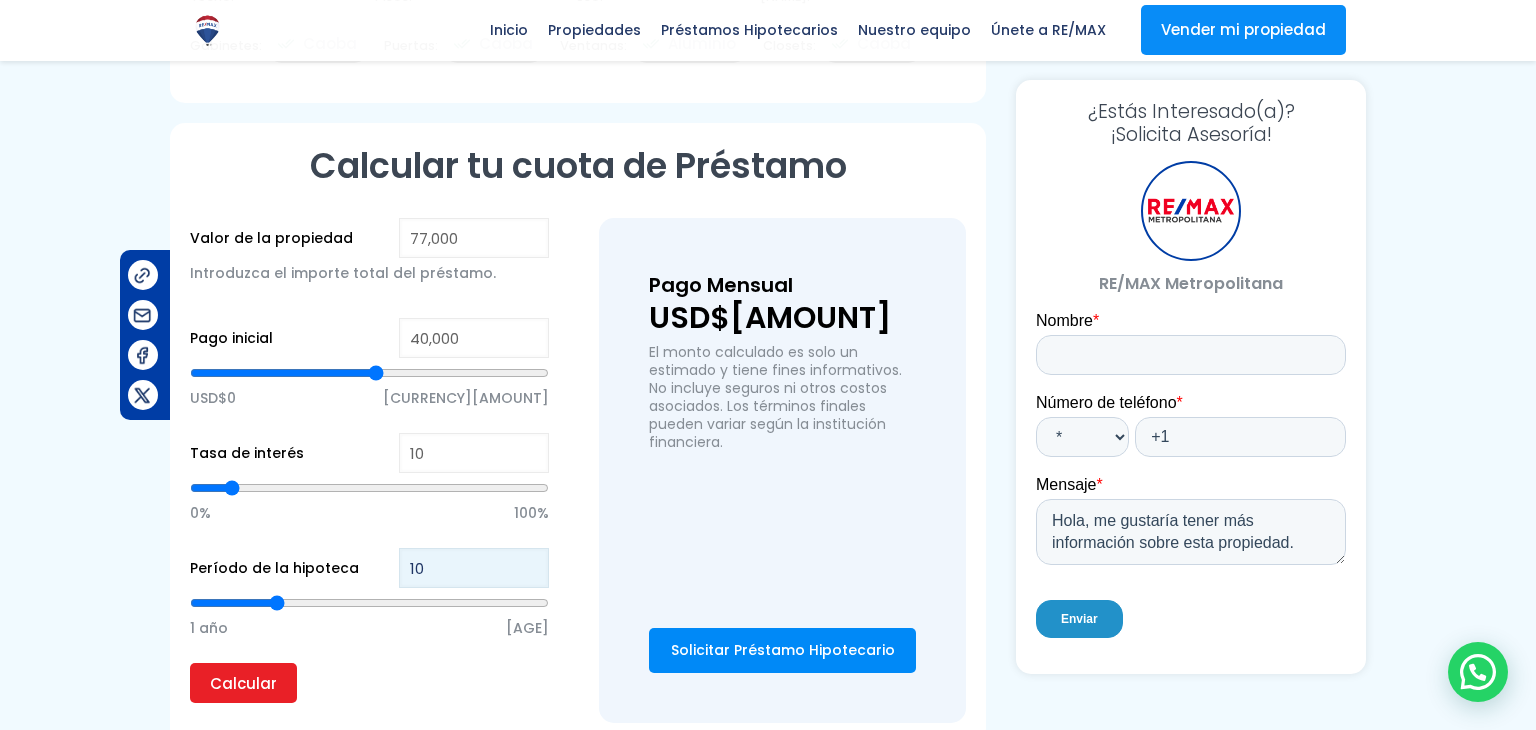 type on "10" 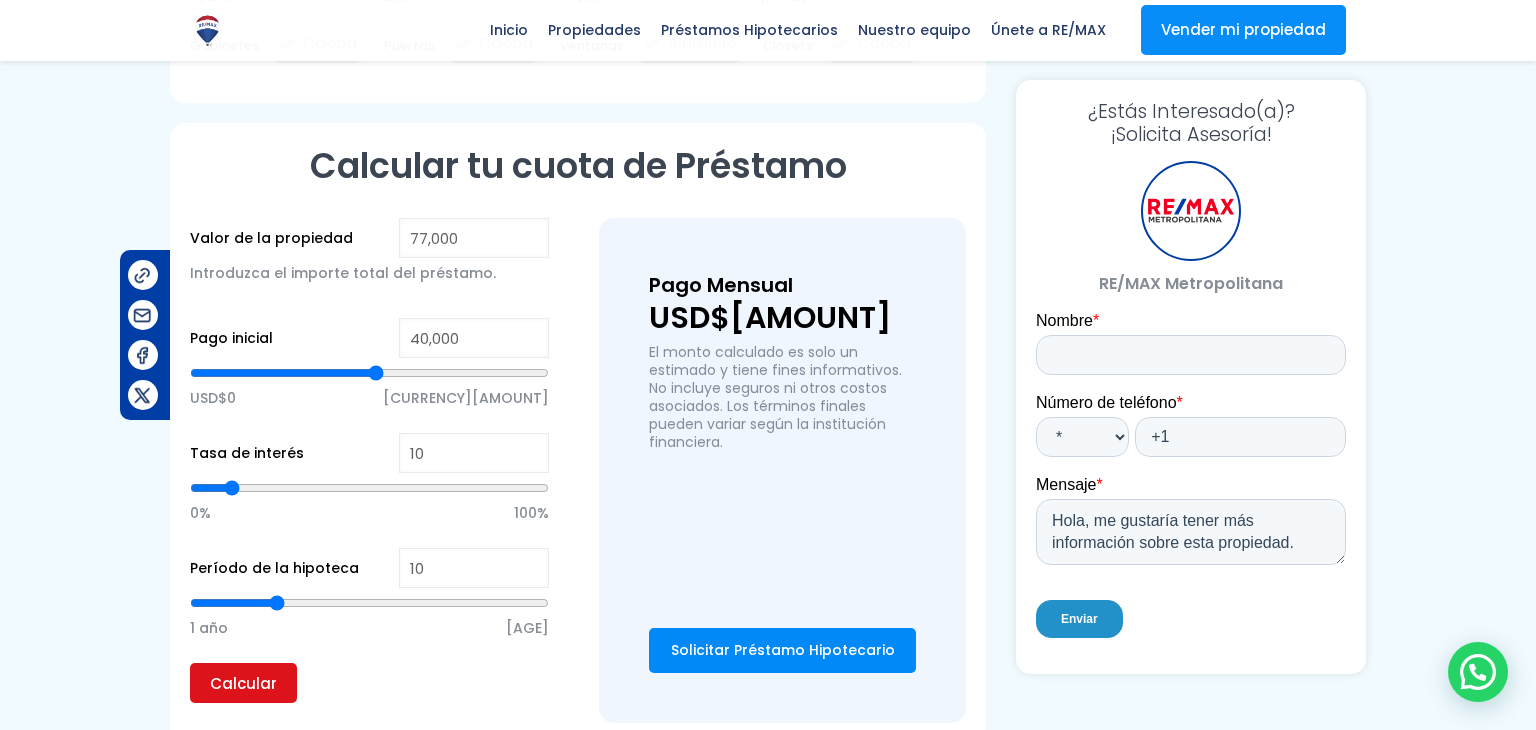 click on "Calcular" at bounding box center (243, 683) 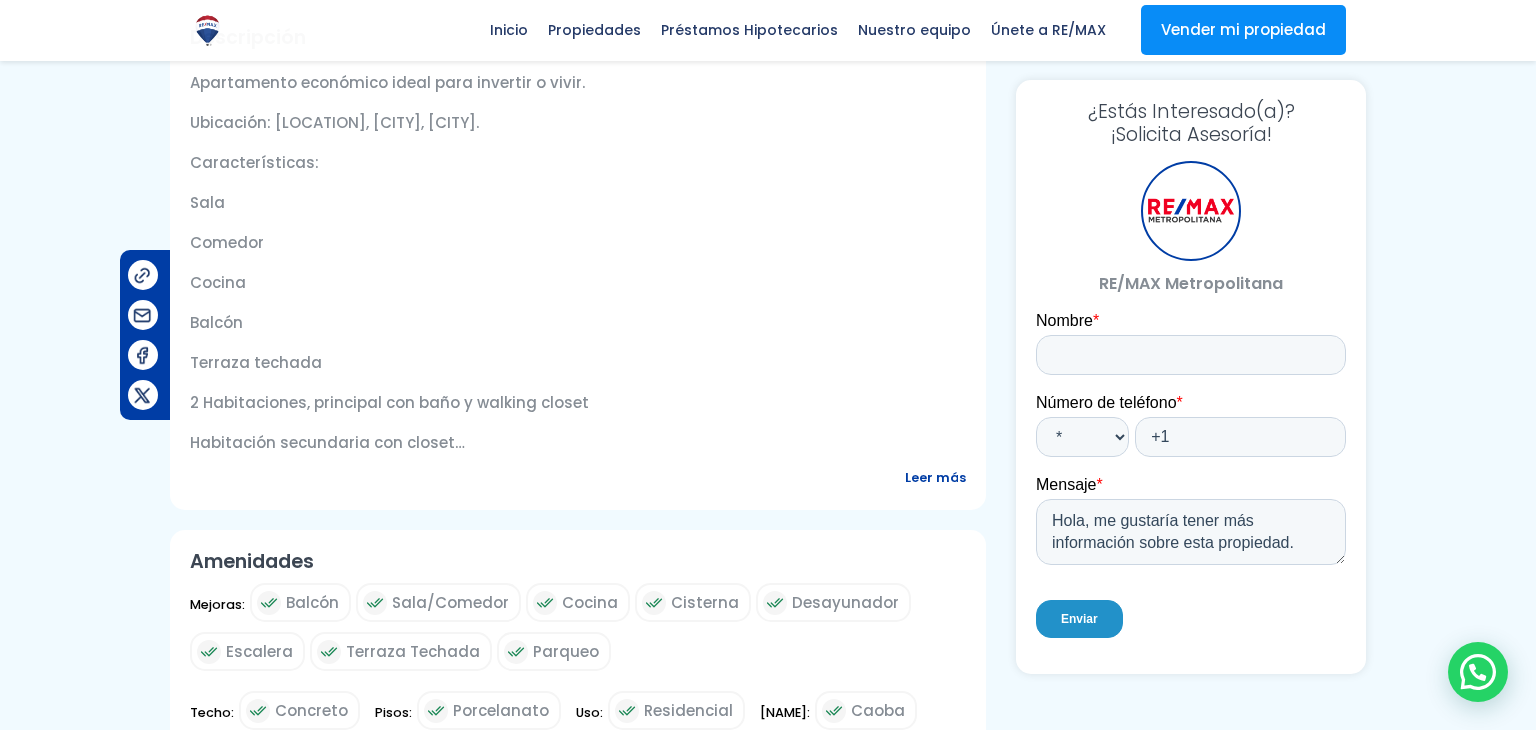 scroll, scrollTop: 681, scrollLeft: 0, axis: vertical 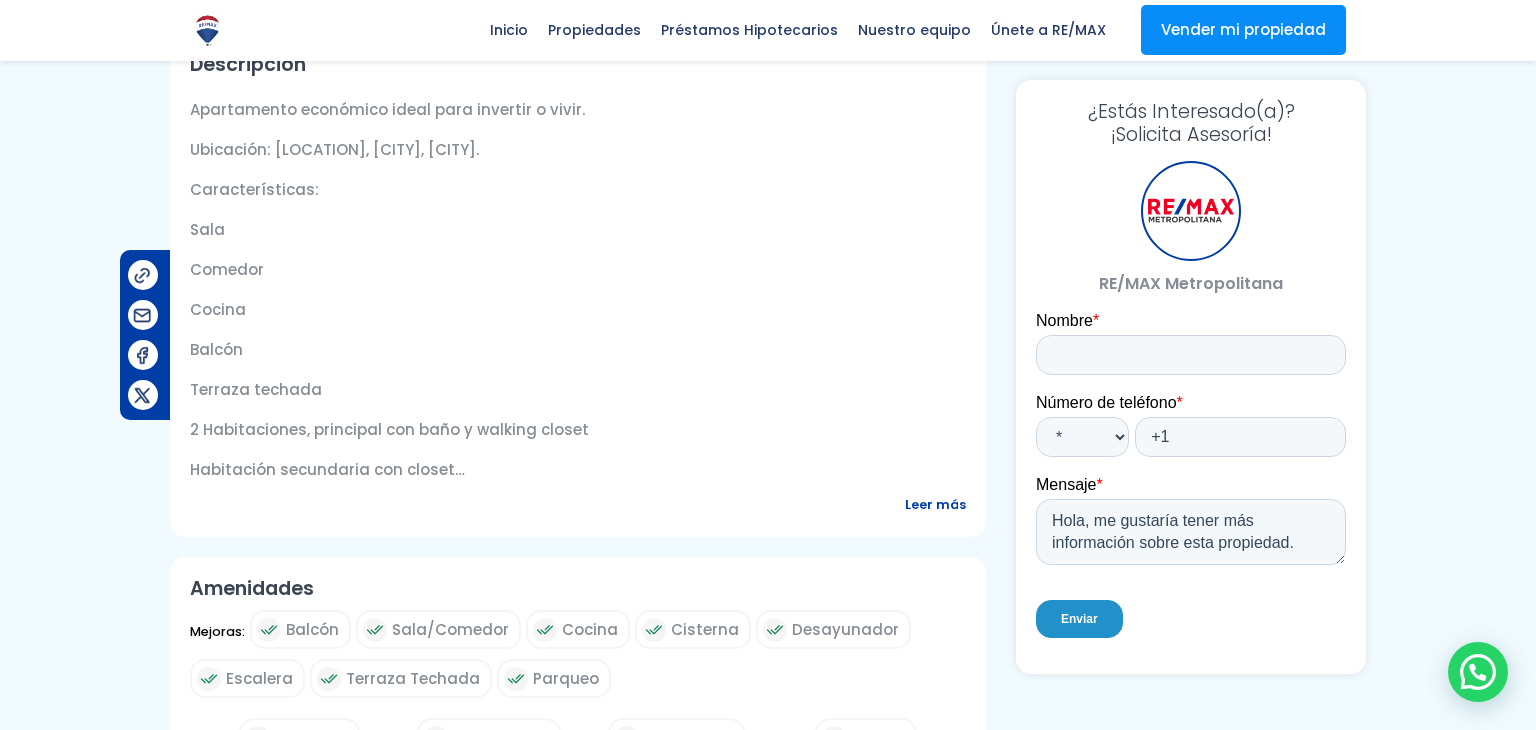 click on "Leer más" at bounding box center [935, 504] 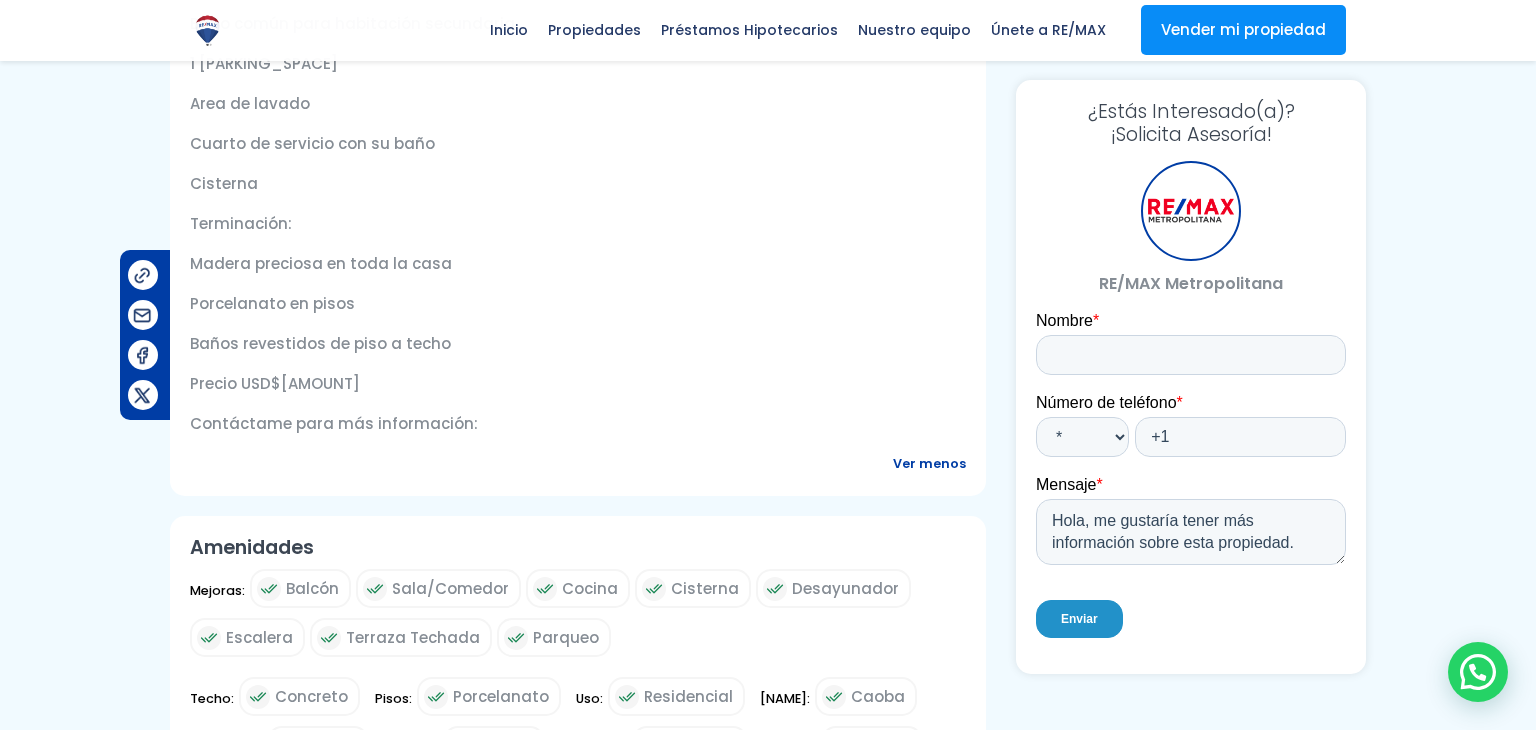 scroll, scrollTop: 1174, scrollLeft: 0, axis: vertical 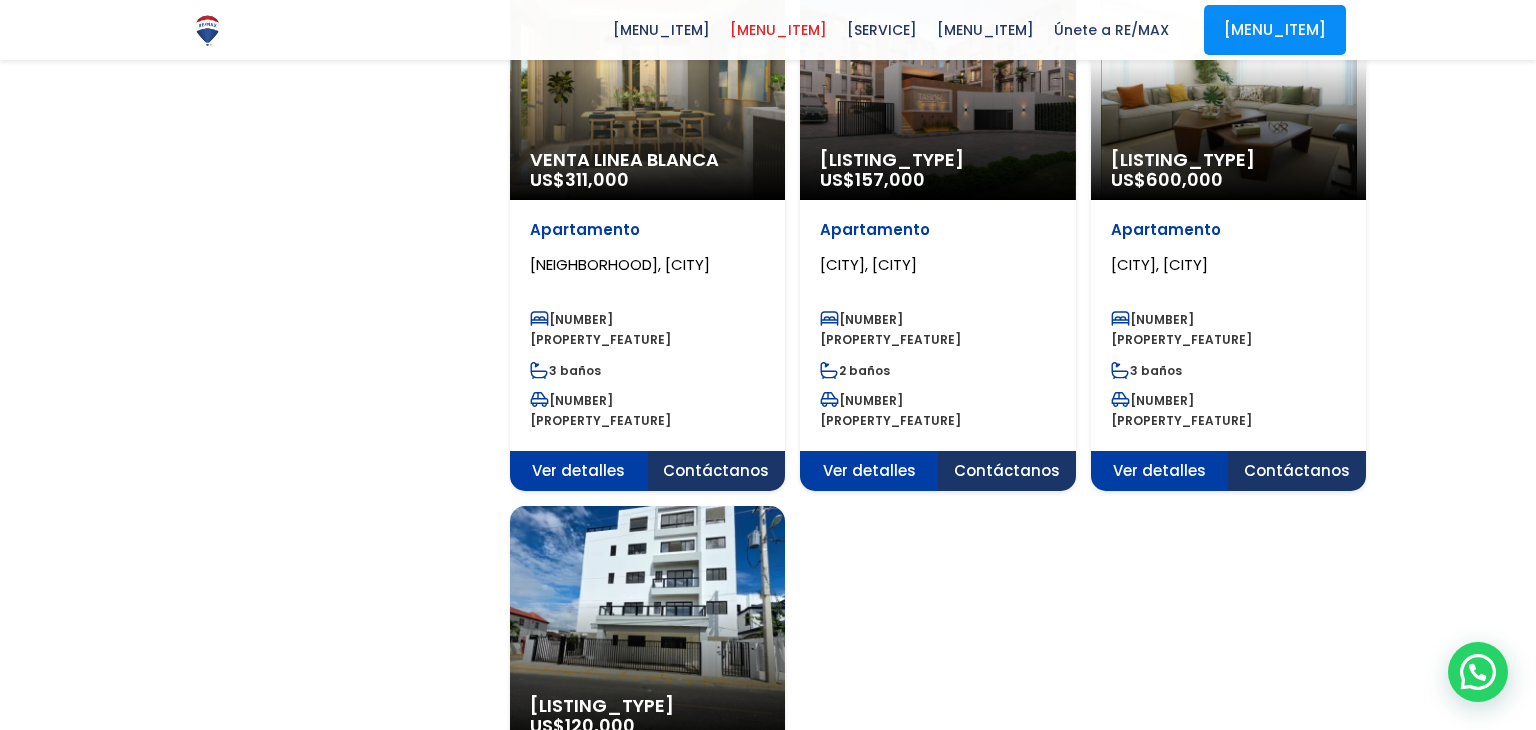 click on "[NUMBER]" at bounding box center [901, 1099] 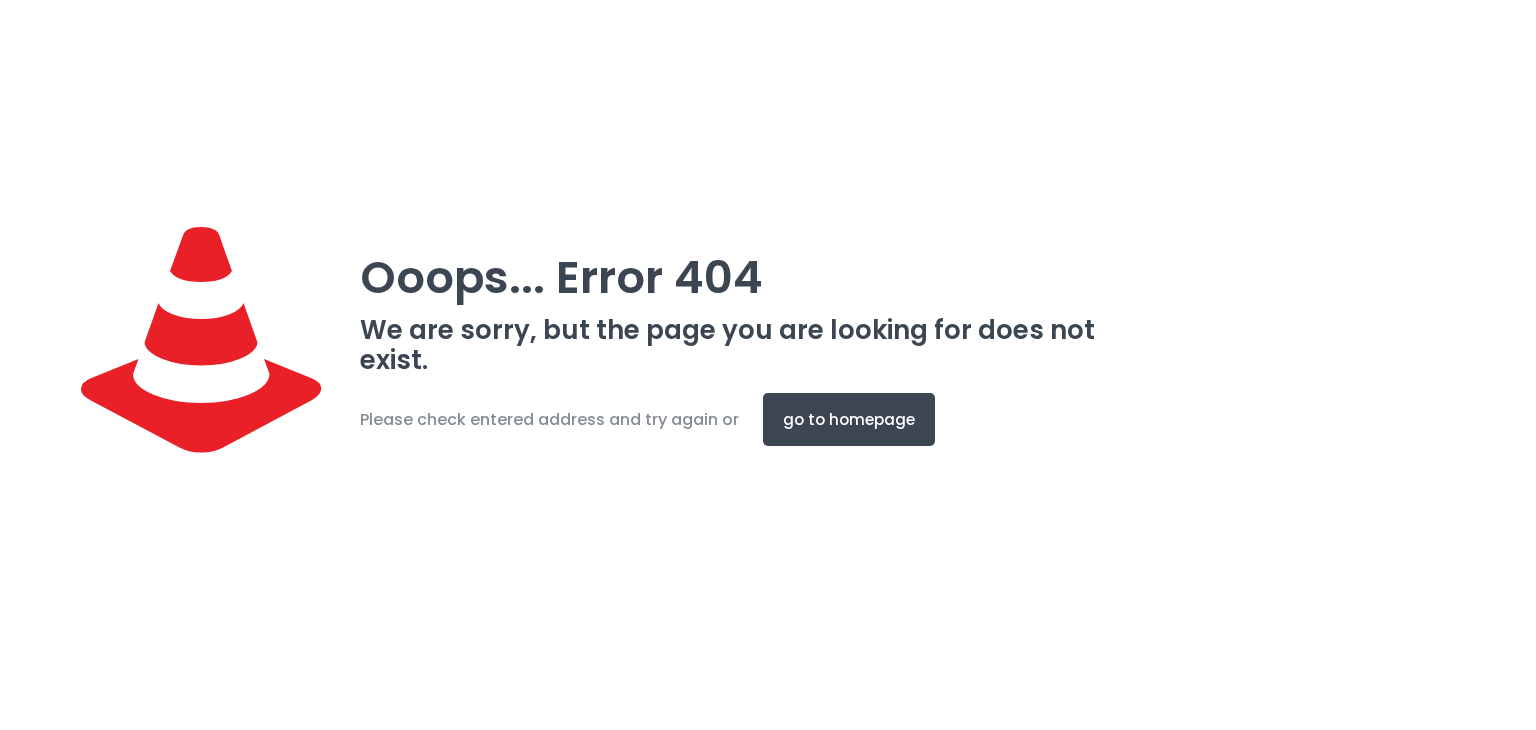 scroll, scrollTop: 0, scrollLeft: 0, axis: both 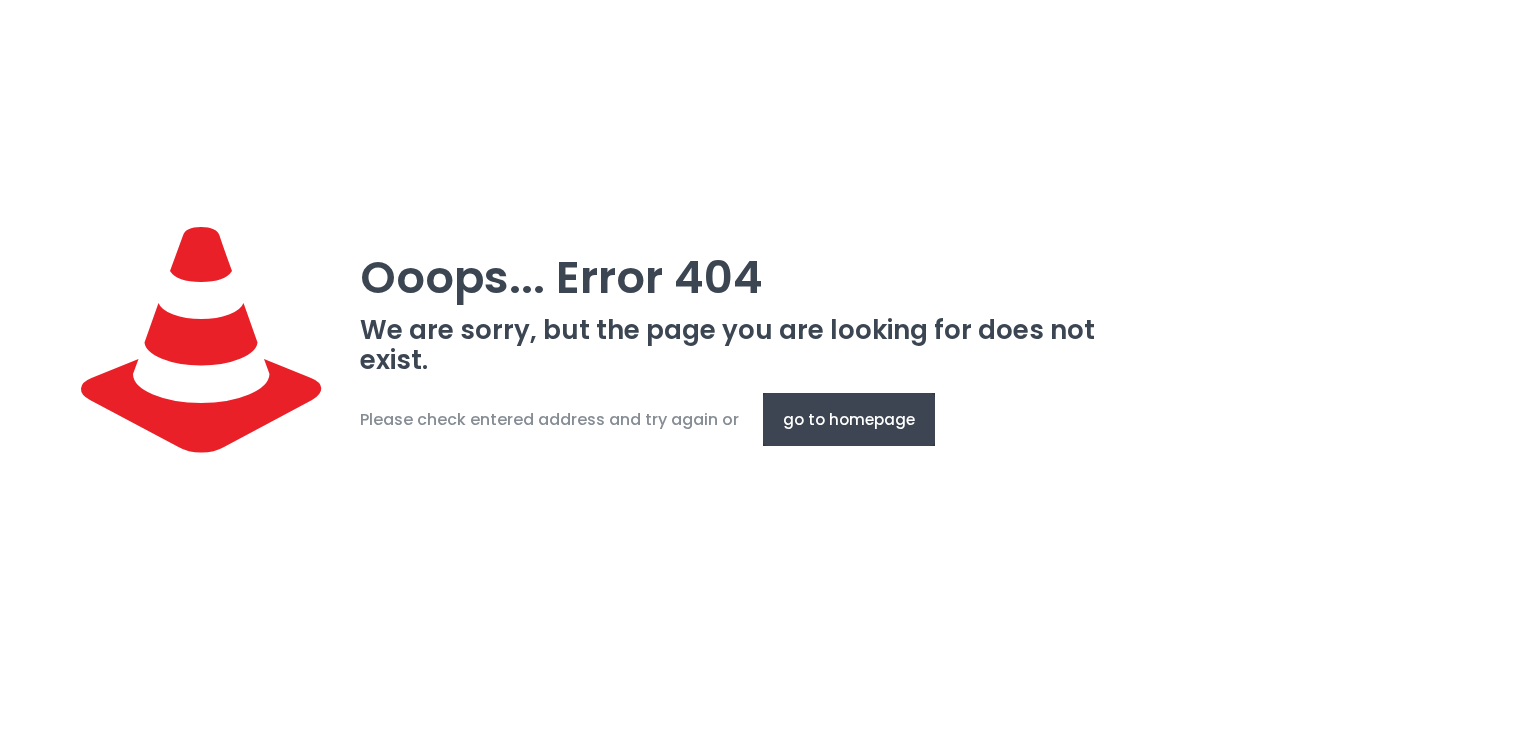 click on "go to homepage" at bounding box center (849, 419) 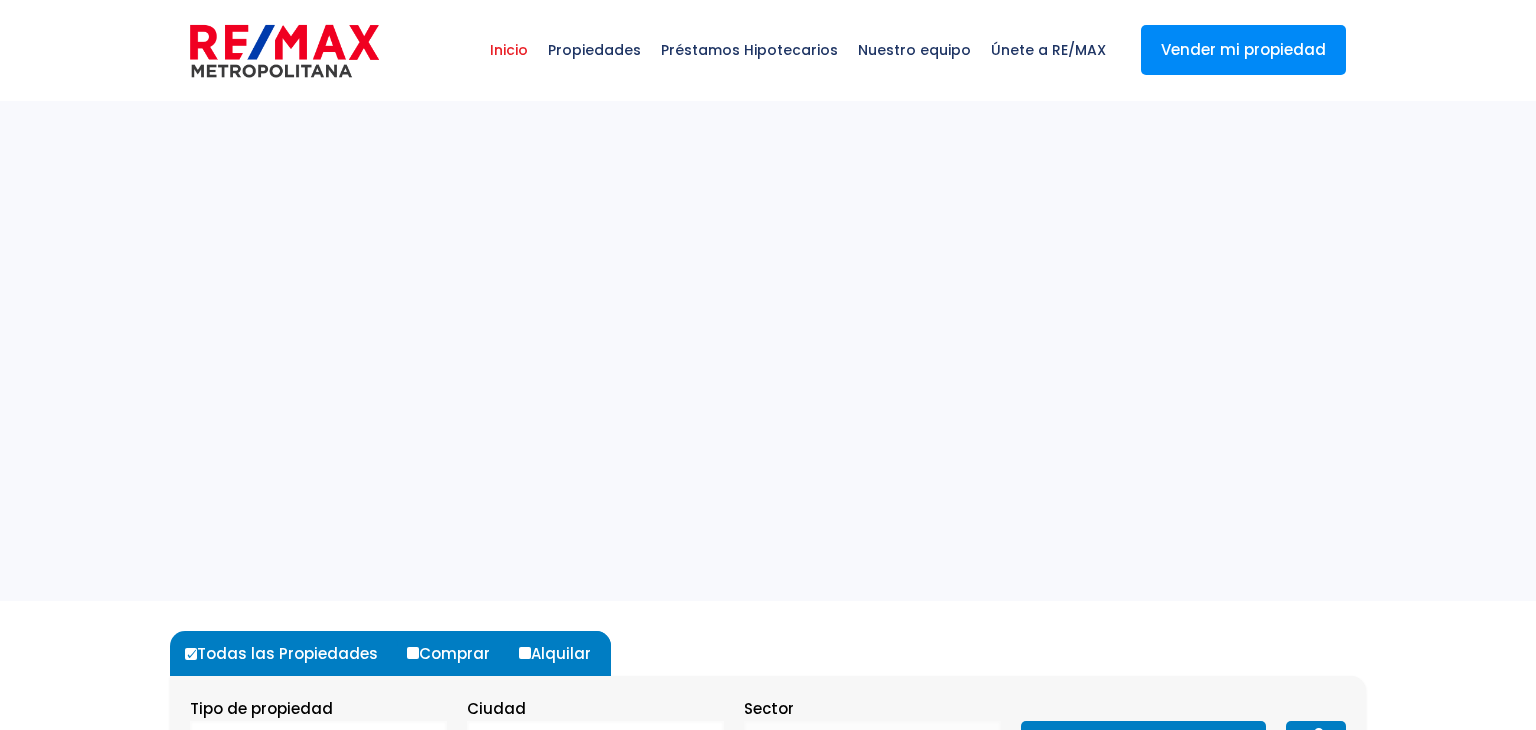 scroll, scrollTop: 0, scrollLeft: 0, axis: both 